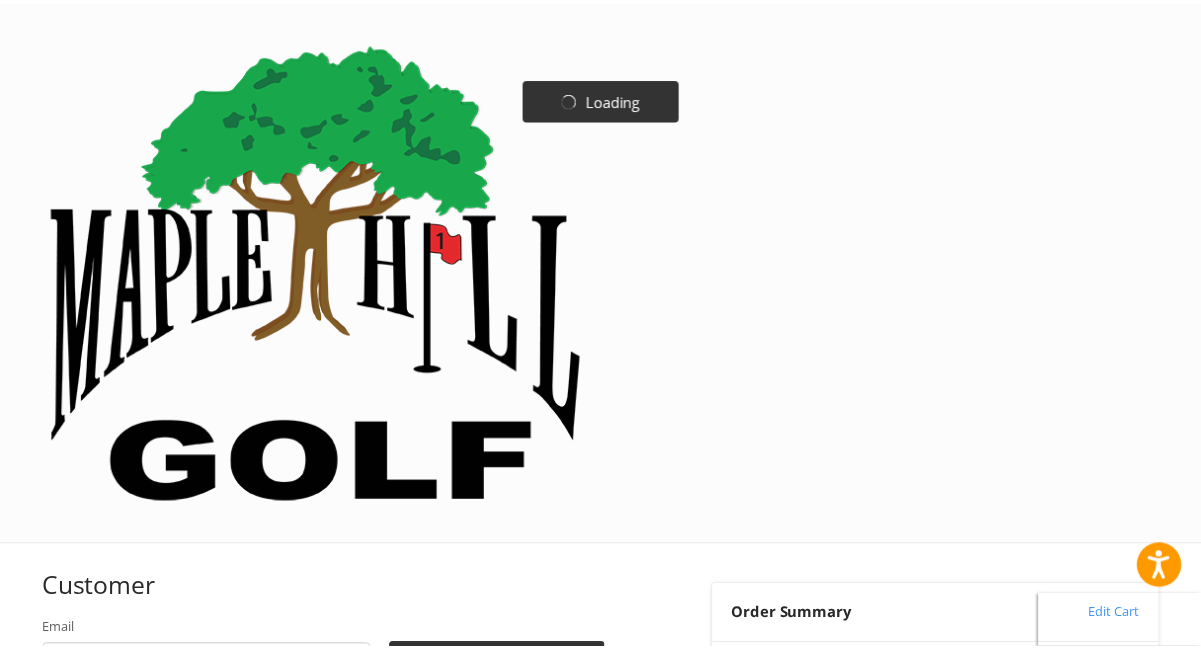 scroll, scrollTop: 0, scrollLeft: 0, axis: both 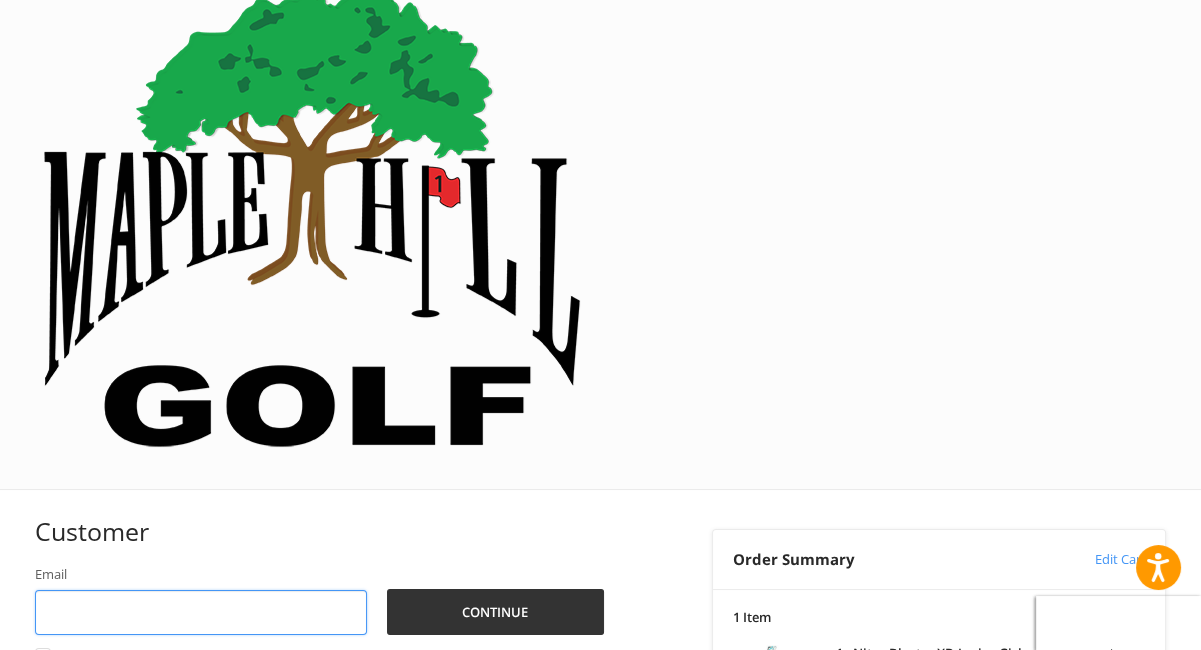 click on "Email" at bounding box center (201, 612) 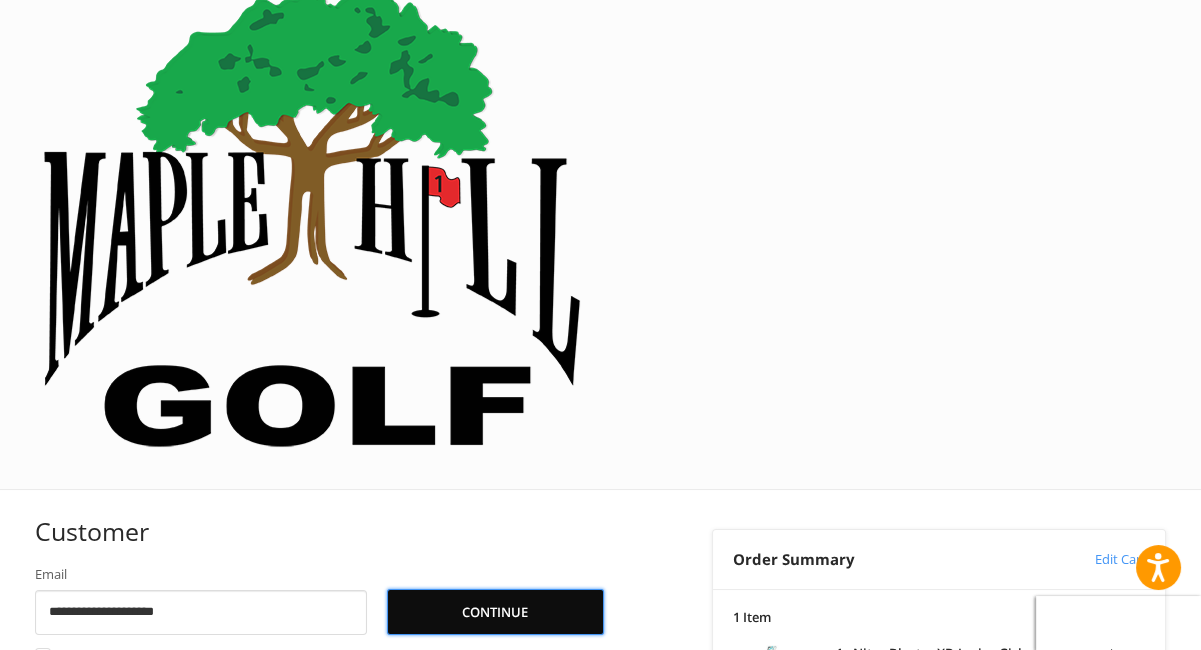 click on "Continue" at bounding box center (496, 612) 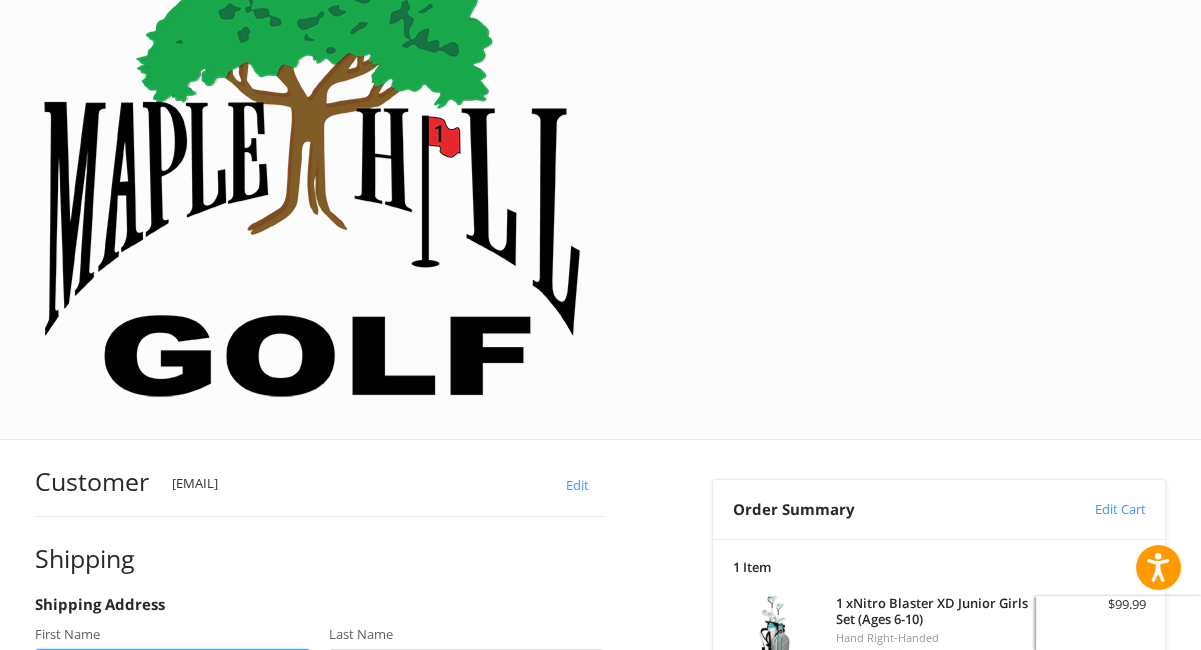 scroll, scrollTop: 106, scrollLeft: 0, axis: vertical 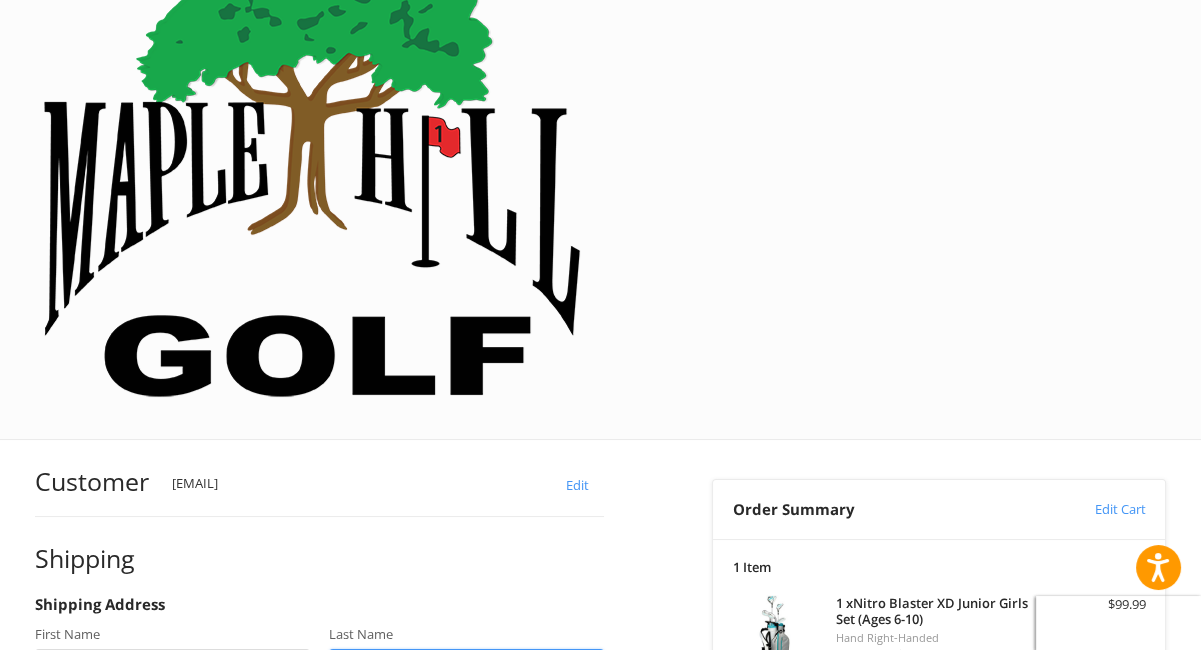 type on "*******" 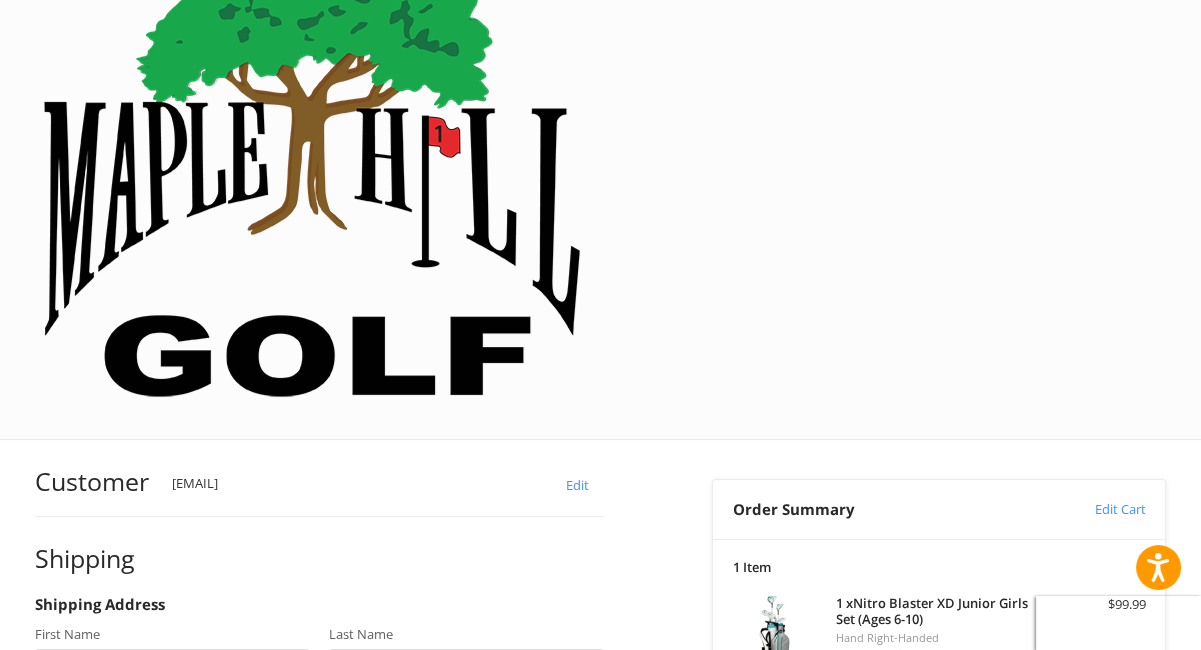 click on "Phone Number" at bounding box center [130, 834] 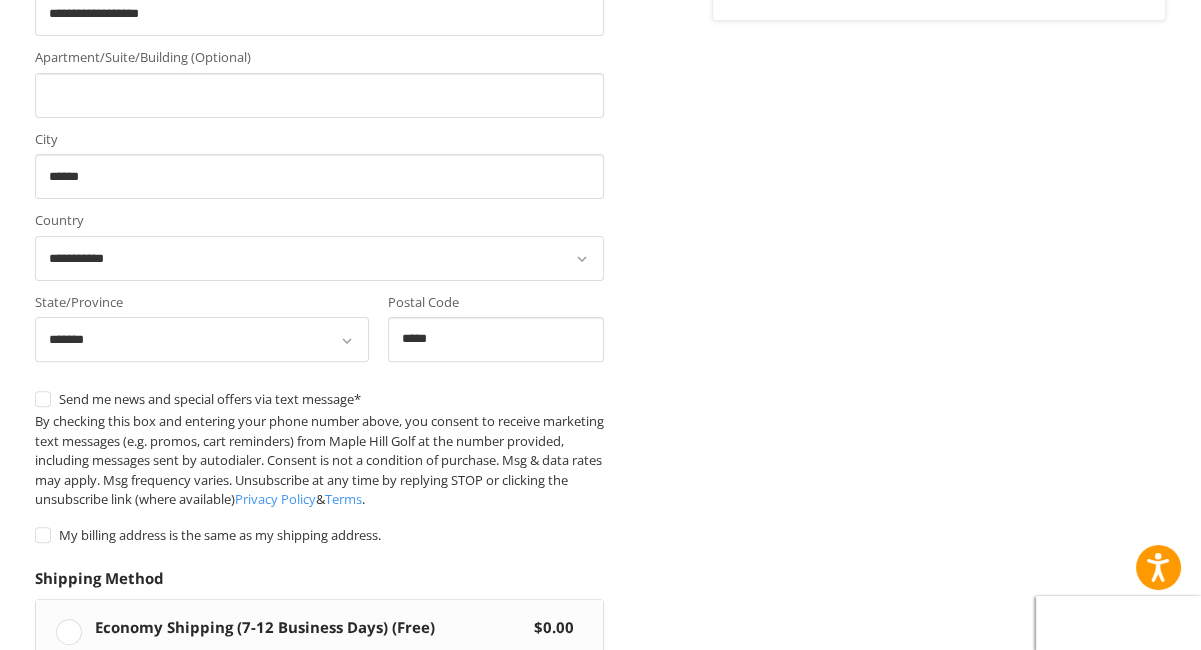 scroll, scrollTop: 1033, scrollLeft: 0, axis: vertical 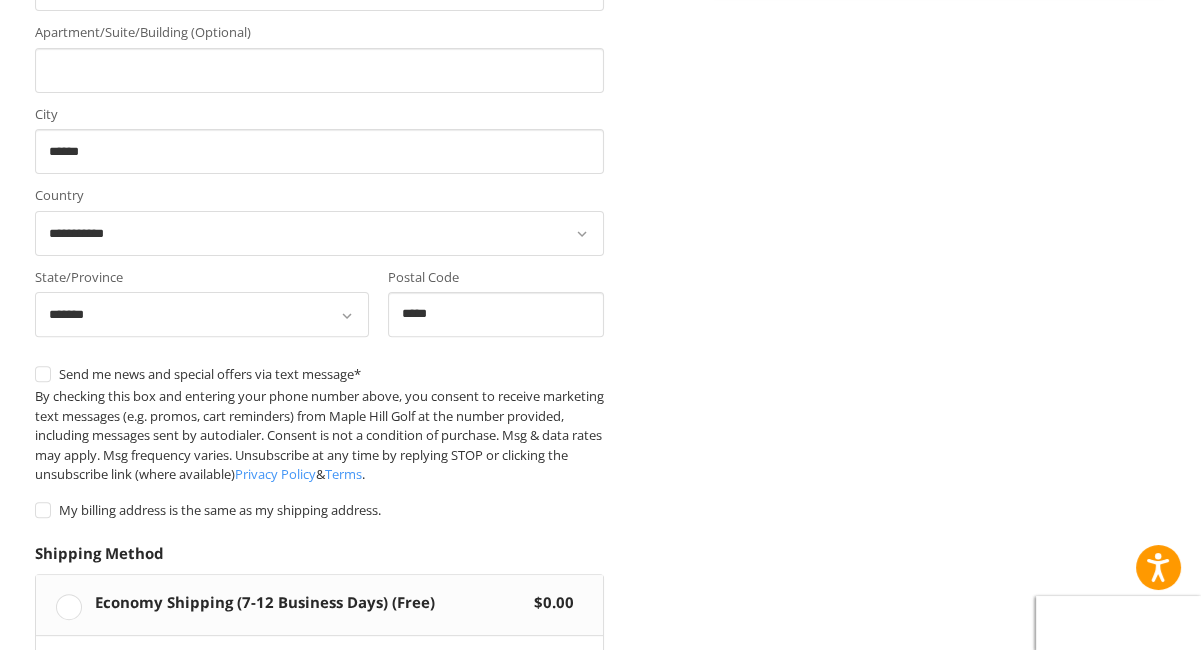 click on "Continue" at bounding box center (98, 806) 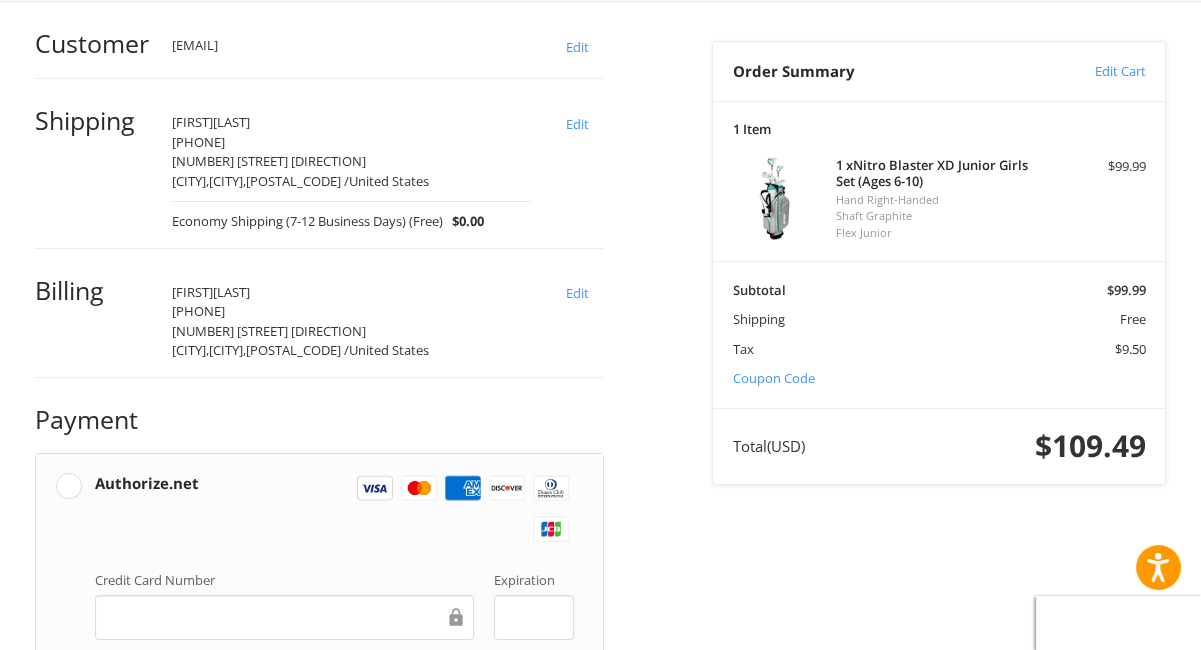 scroll, scrollTop: 549, scrollLeft: 0, axis: vertical 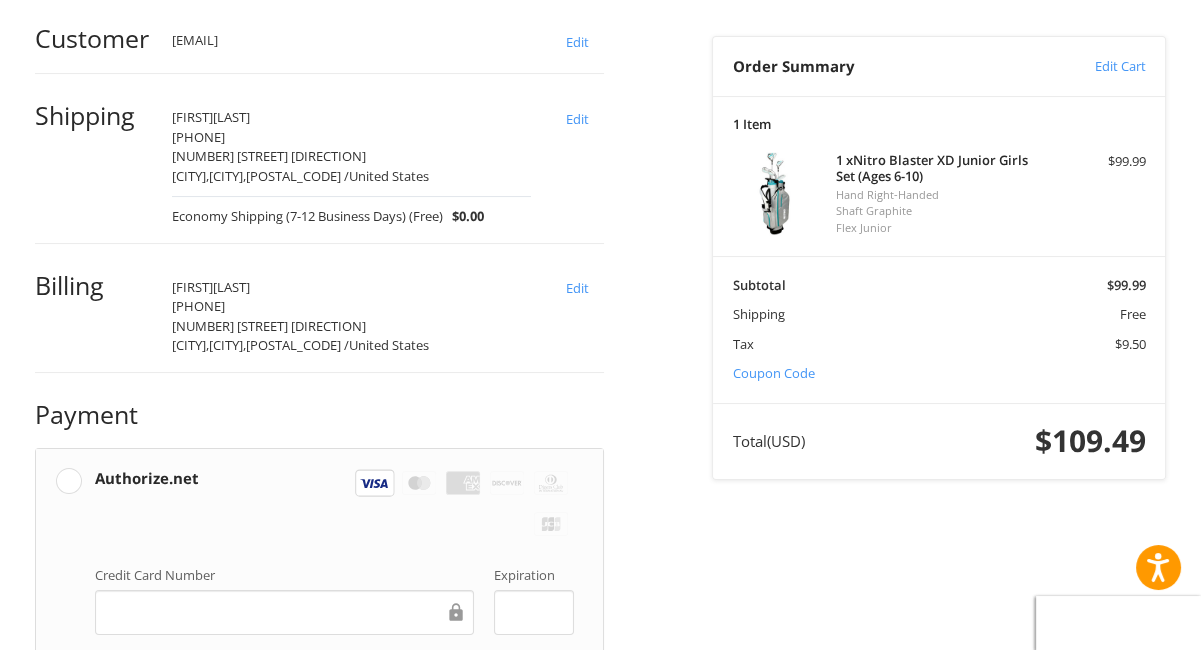 click on "Place Order" at bounding box center [319, 1016] 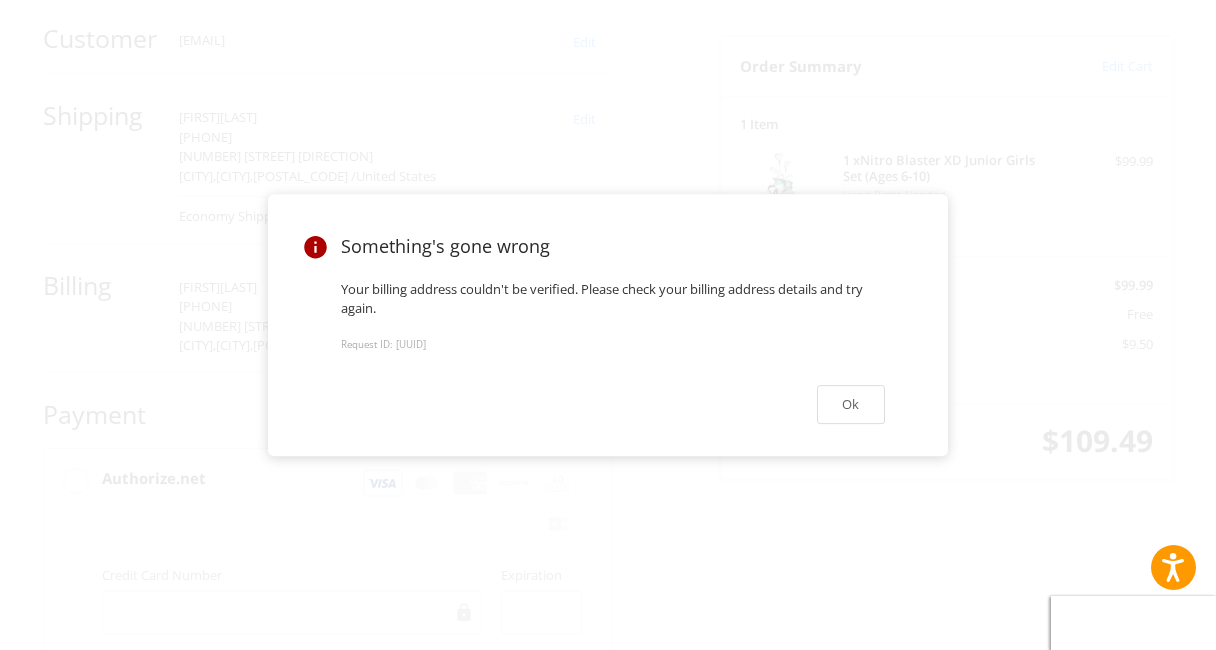 click on "Something's gone wrong Your billing address couldn't be verified. Please check your billing address details and try again. Request ID:   [UUID] Ok" at bounding box center (608, 325) 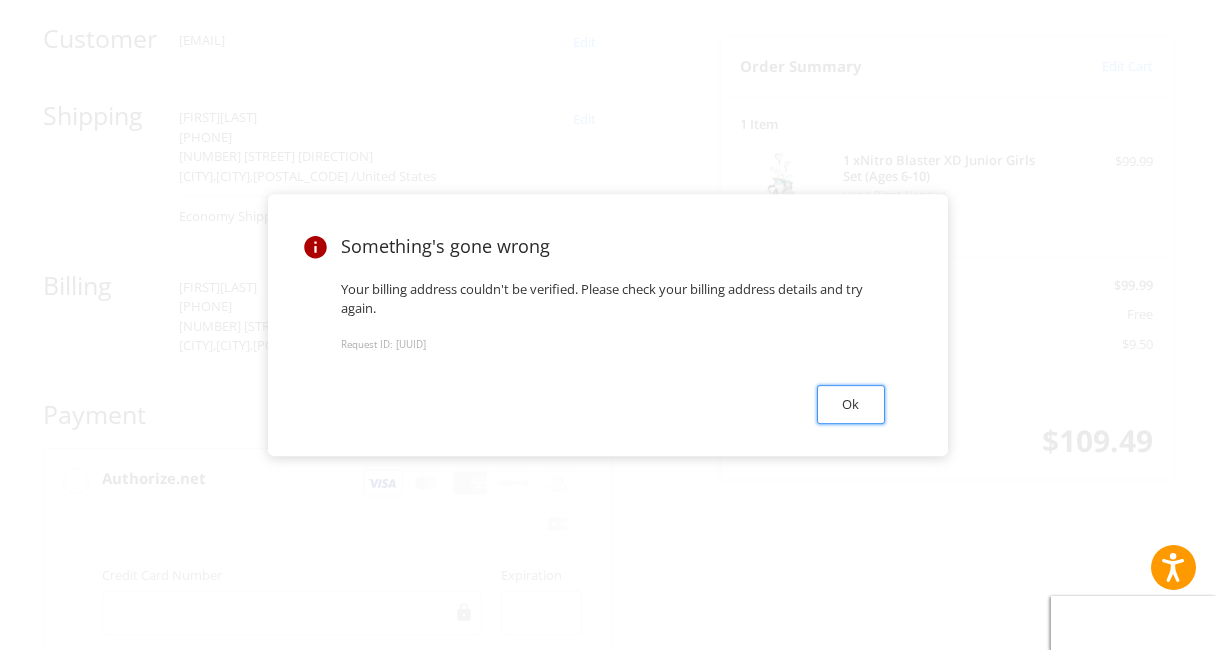 click on "Ok" at bounding box center (851, 404) 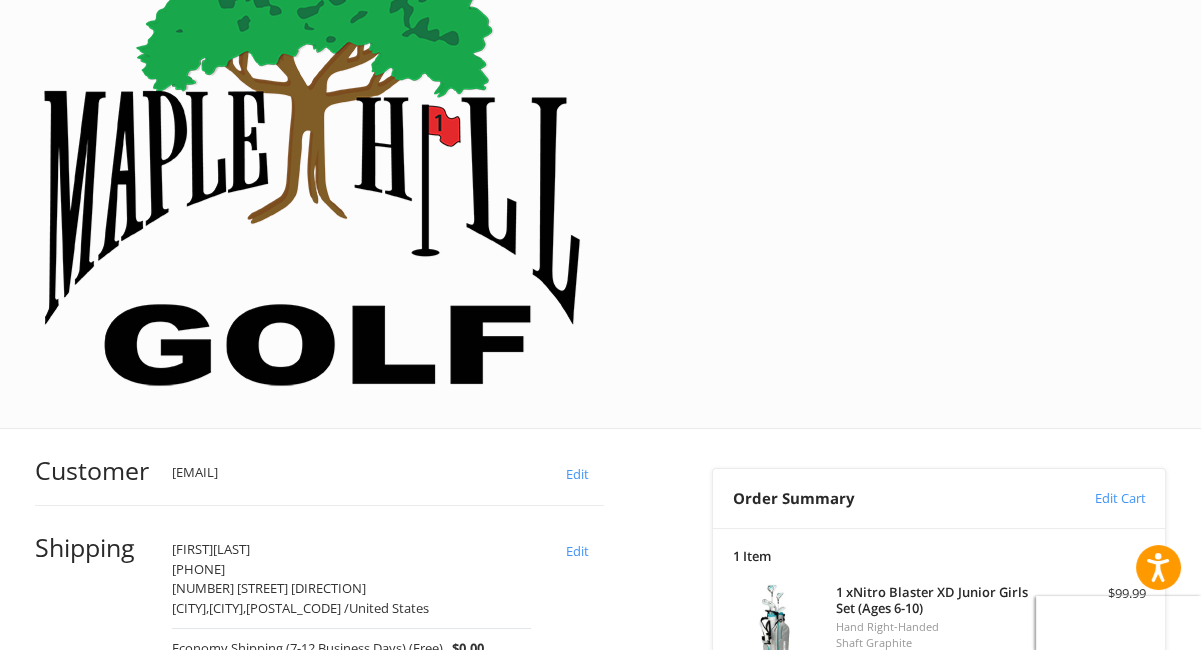 scroll, scrollTop: 116, scrollLeft: 0, axis: vertical 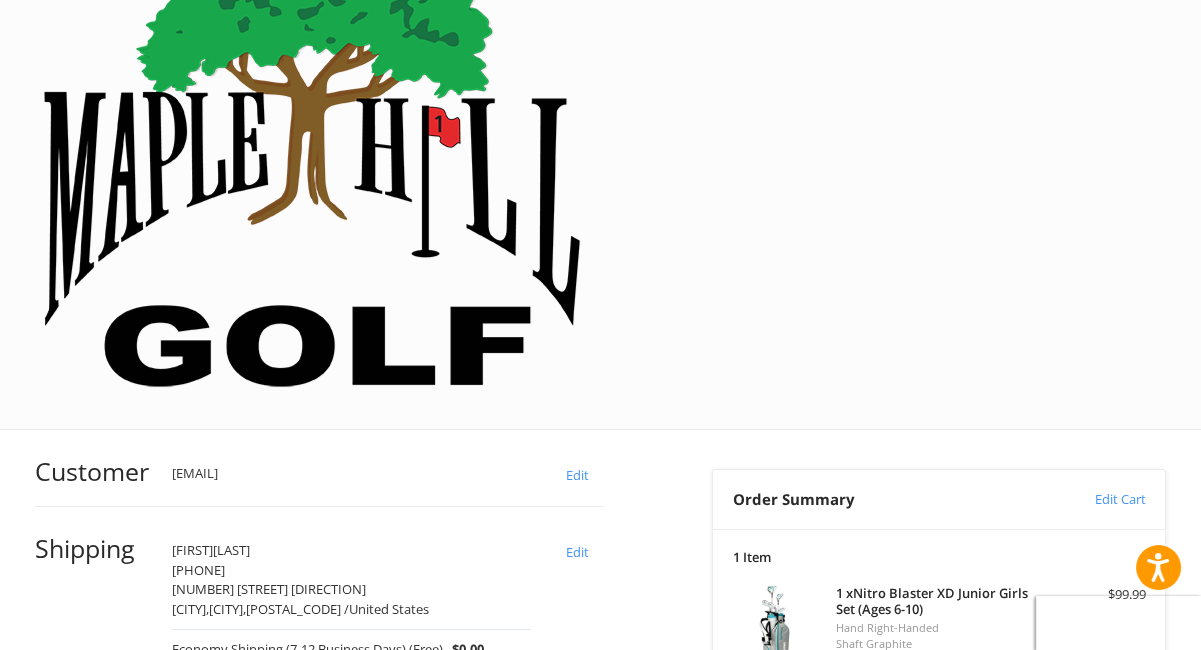 click on "Edit" at bounding box center [577, 721] 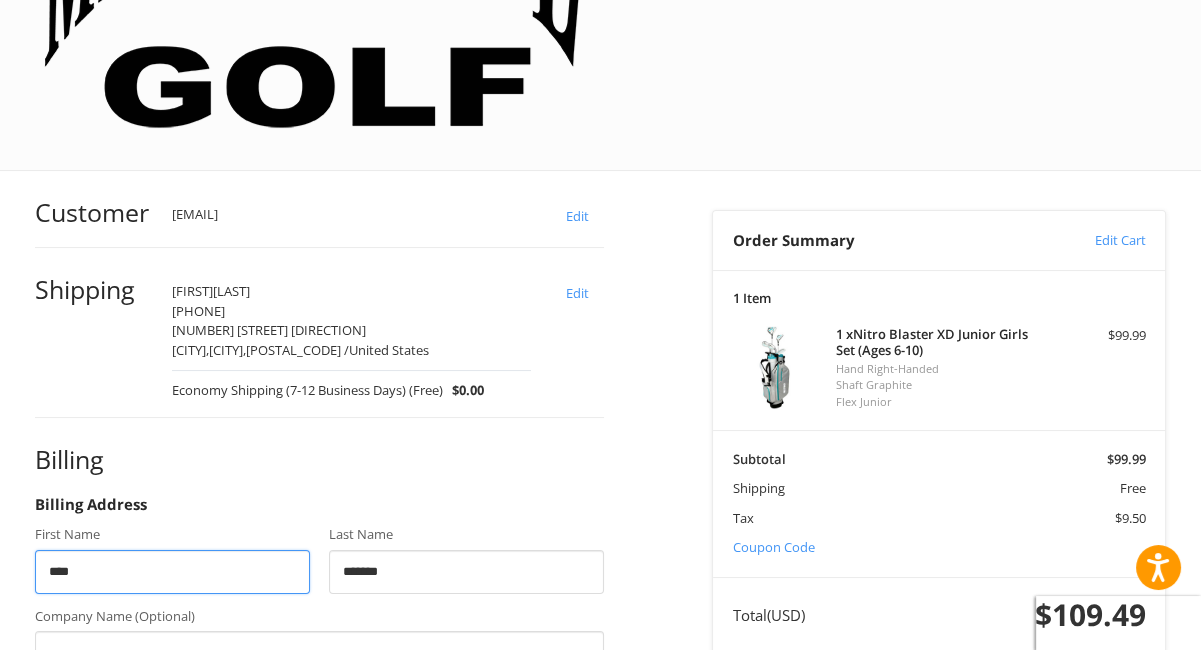 scroll, scrollTop: 369, scrollLeft: 0, axis: vertical 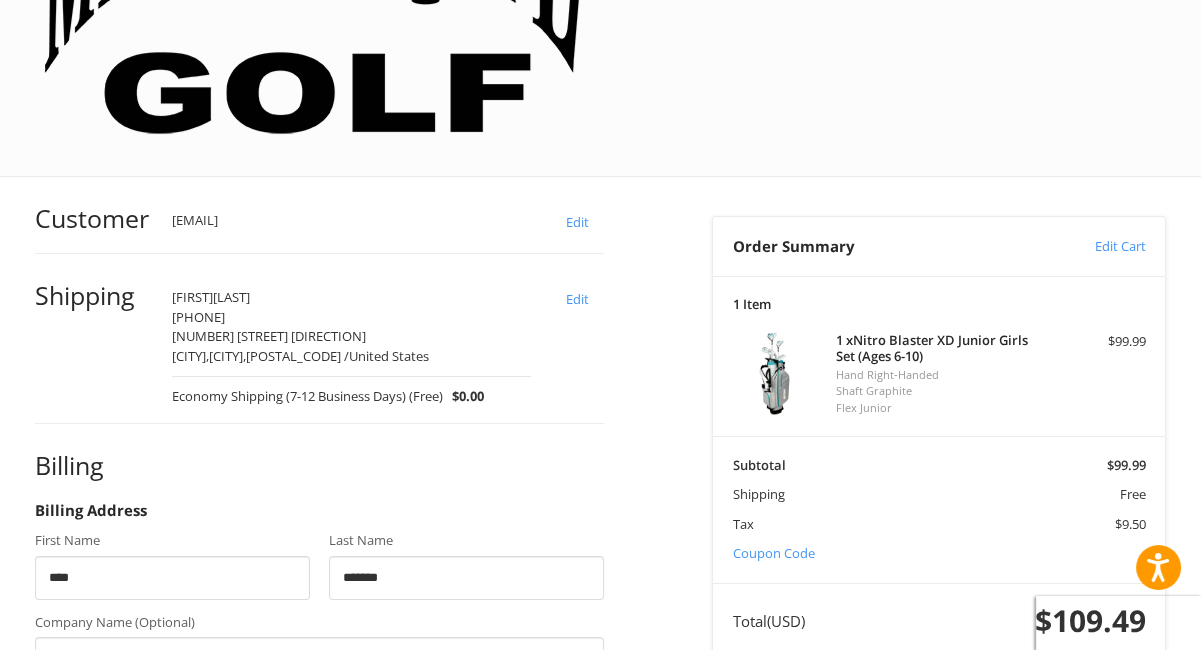 click on "**********" at bounding box center (319, 822) 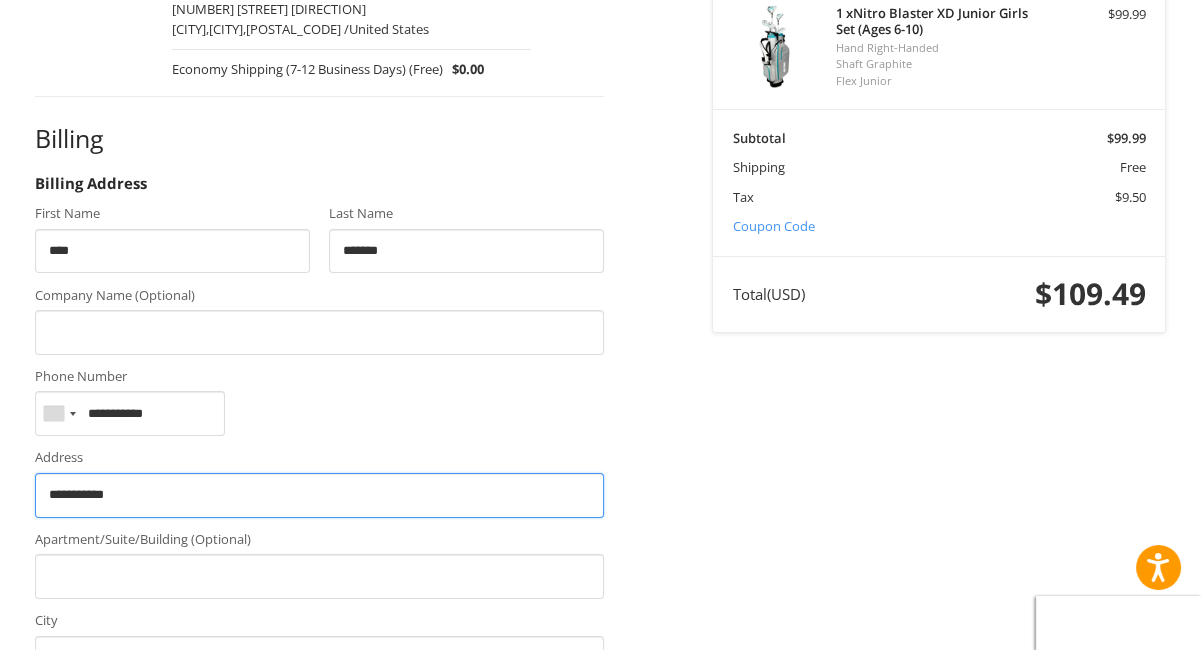 scroll, scrollTop: 696, scrollLeft: 0, axis: vertical 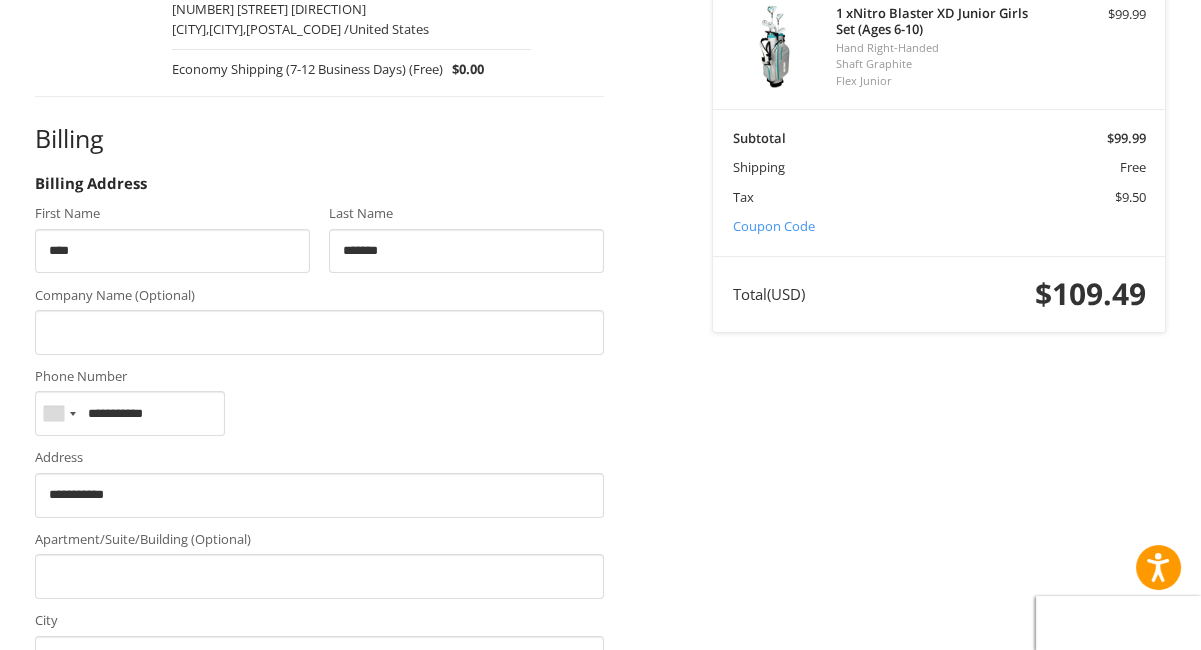 click on "Continue" at bounding box center (98, 903) 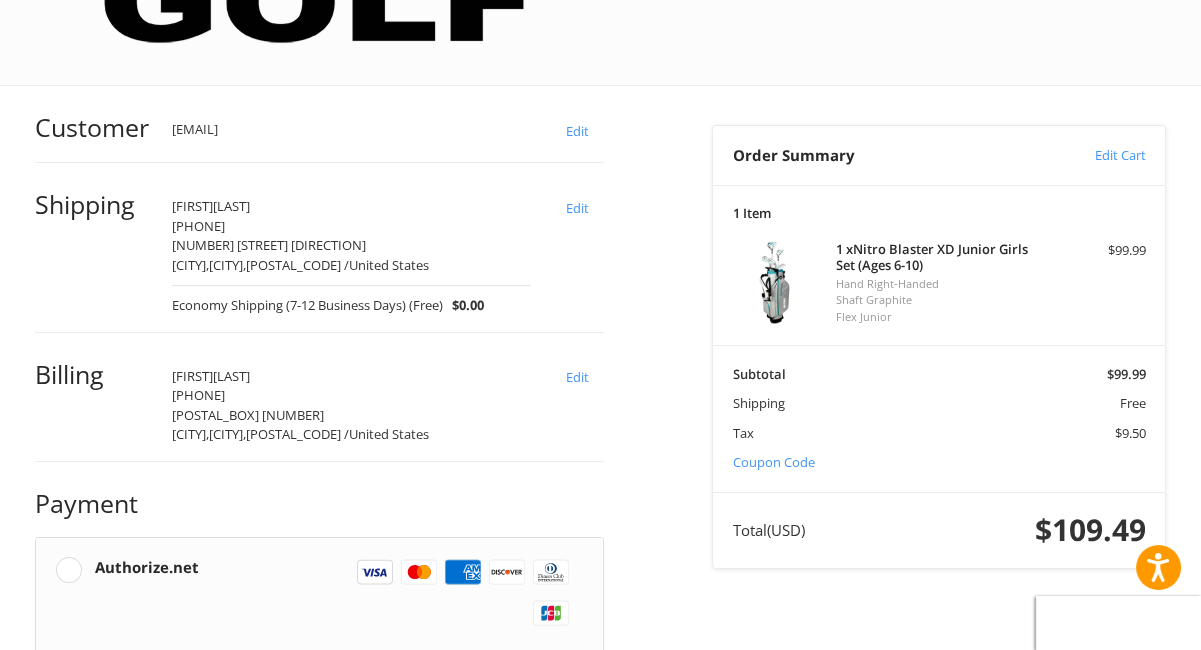 scroll, scrollTop: 461, scrollLeft: 0, axis: vertical 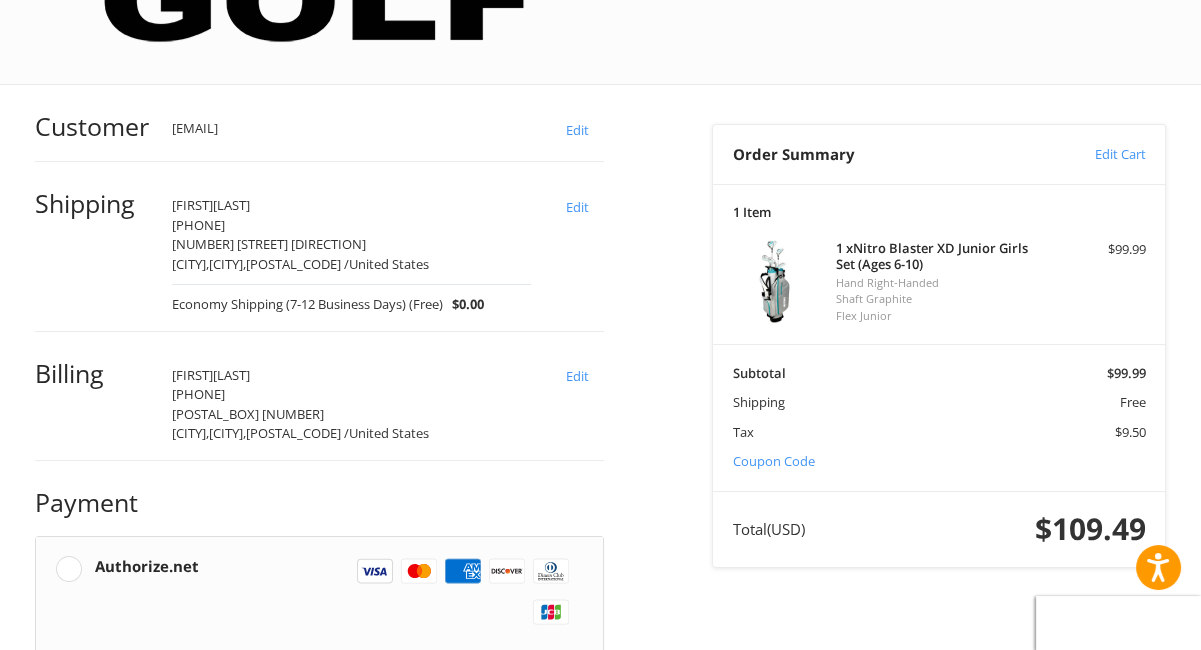 click at bounding box center (285, 700) 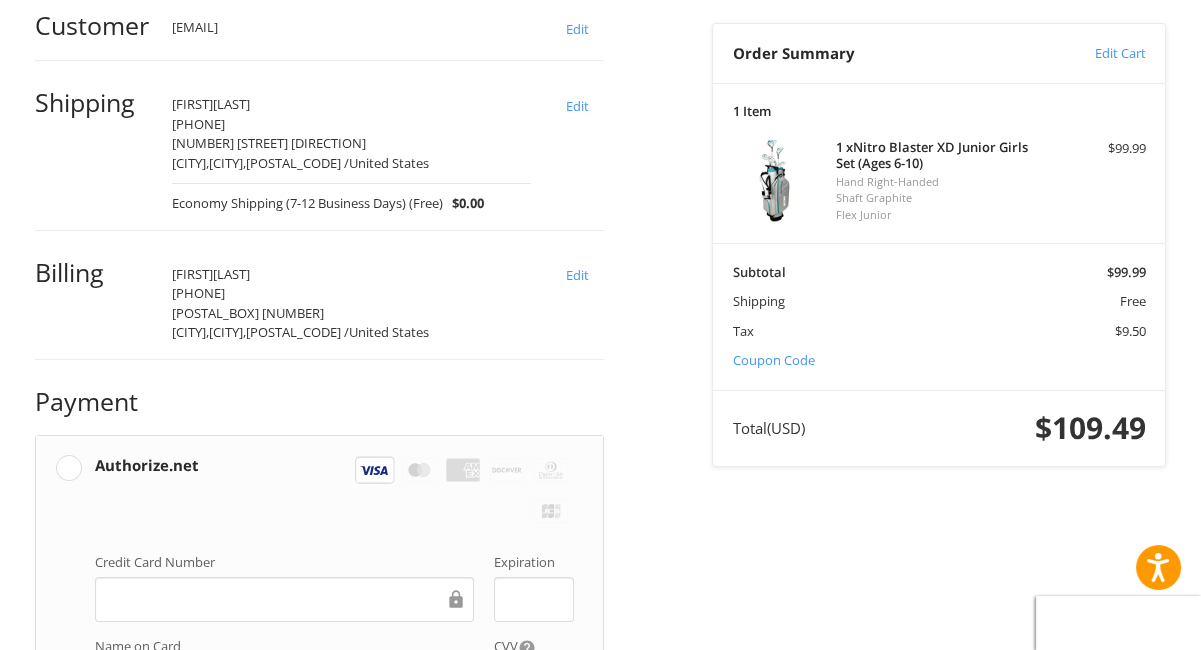 scroll, scrollTop: 561, scrollLeft: 0, axis: vertical 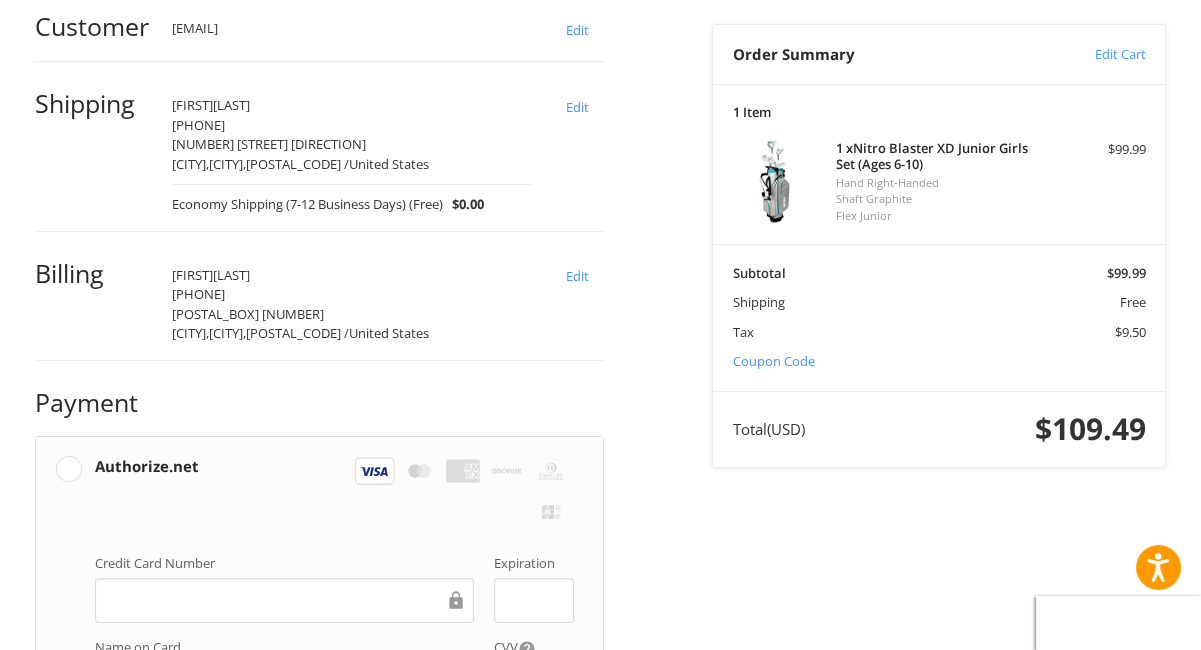 click on "Place Order" at bounding box center (319, 1004) 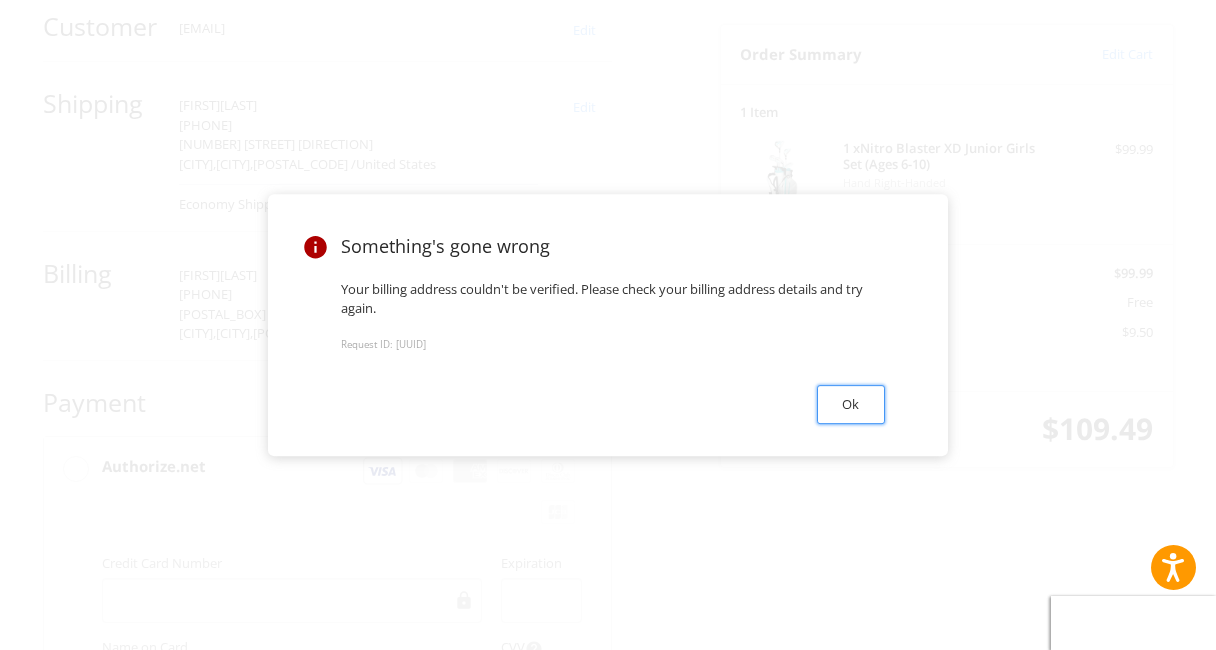 click on "Ok" at bounding box center [851, 404] 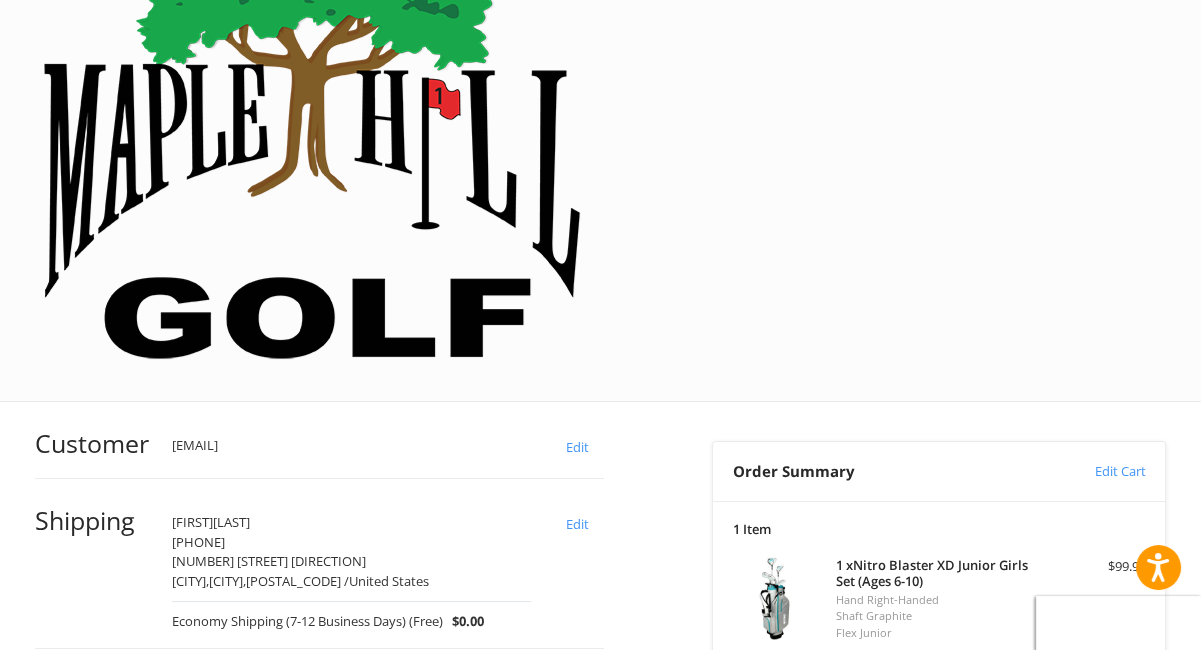 scroll, scrollTop: 144, scrollLeft: 0, axis: vertical 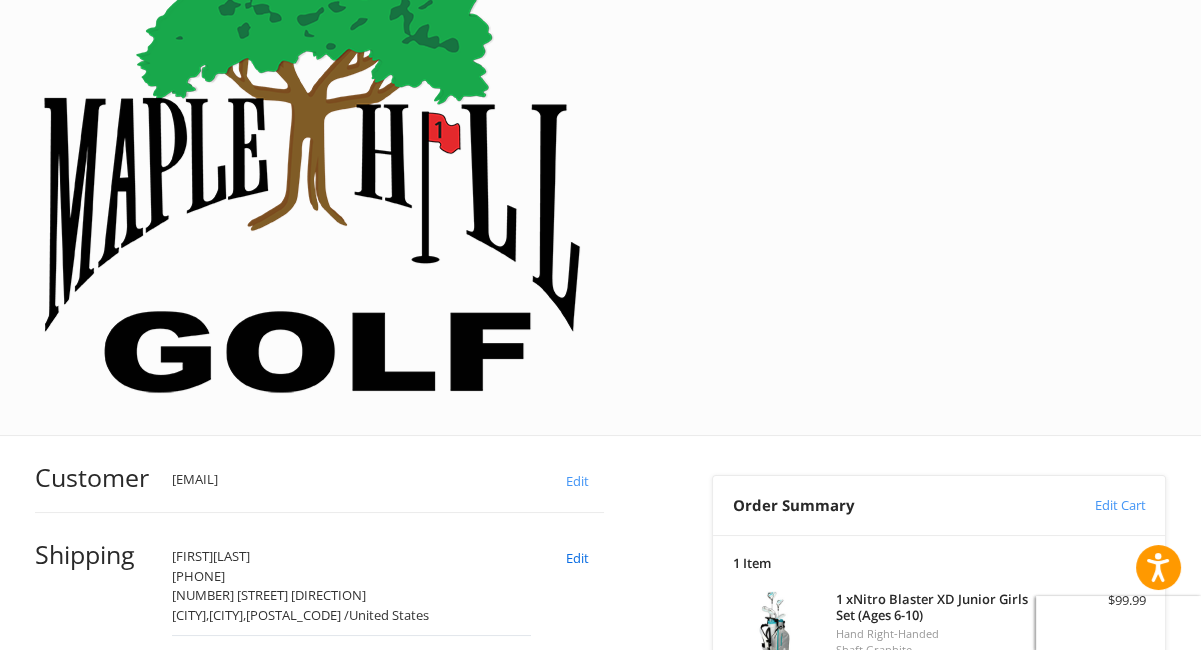 click on "Edit" at bounding box center [577, 557] 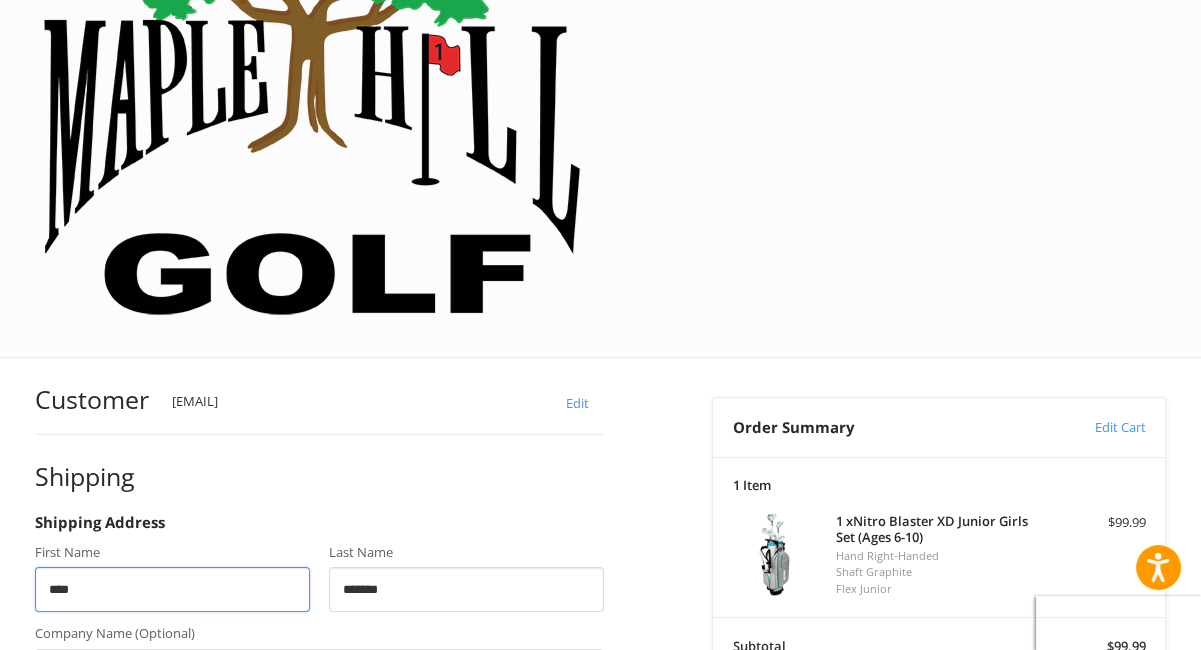 scroll, scrollTop: 192, scrollLeft: 0, axis: vertical 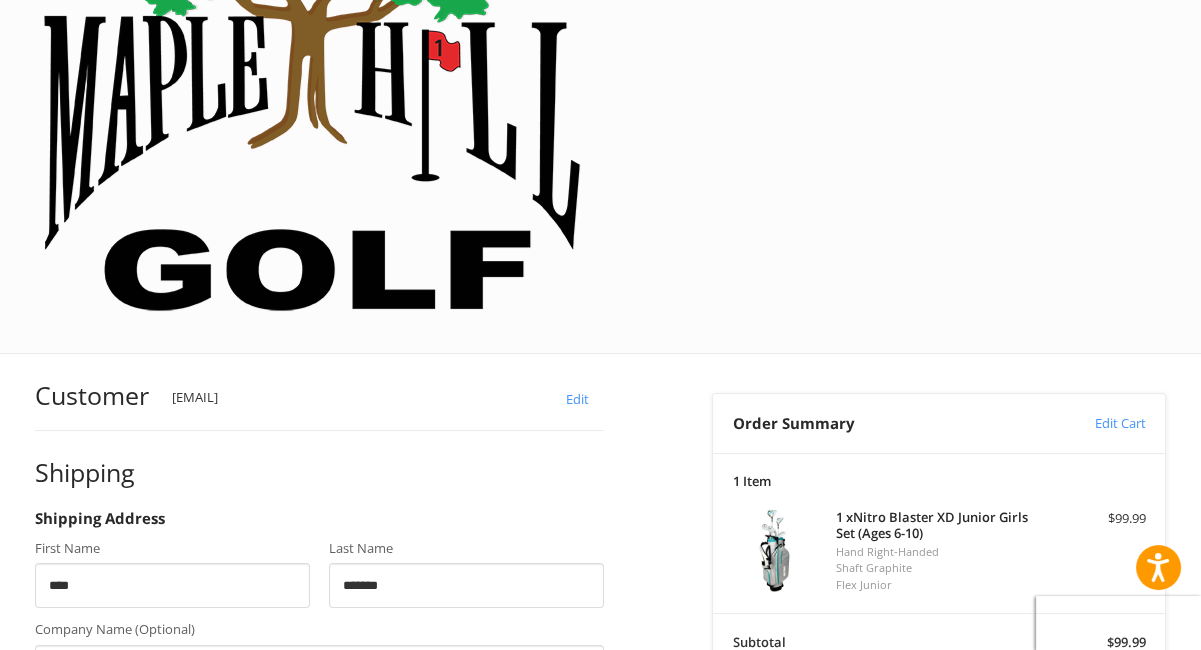 click on "**********" at bounding box center (319, 829) 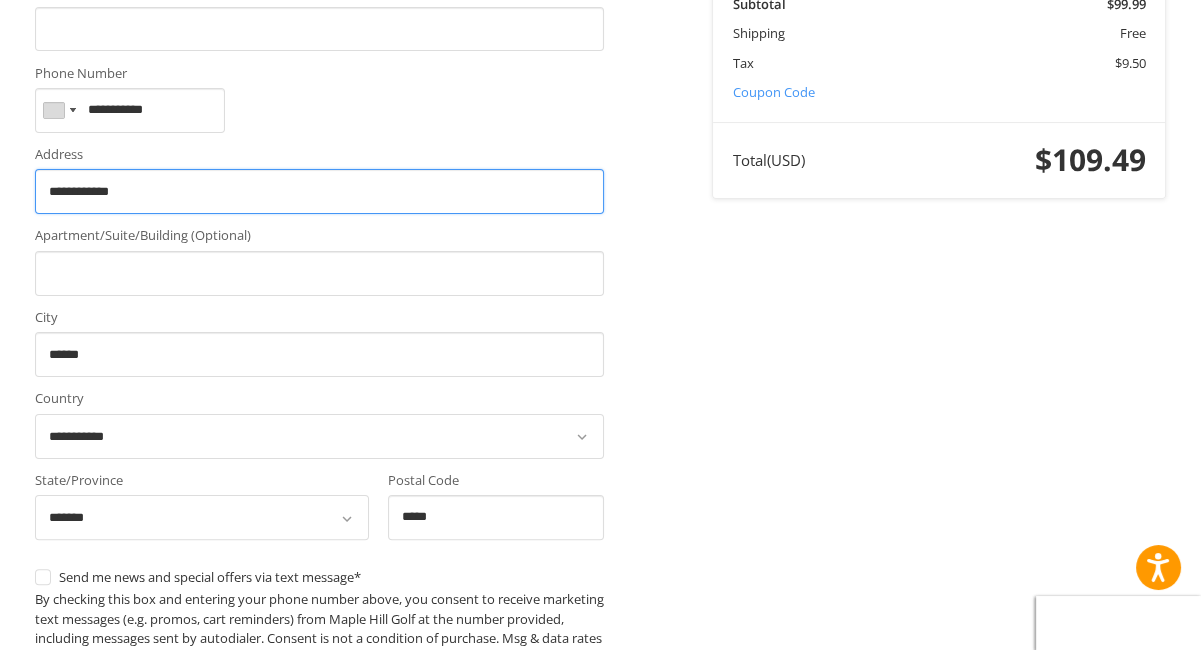 scroll, scrollTop: 829, scrollLeft: 0, axis: vertical 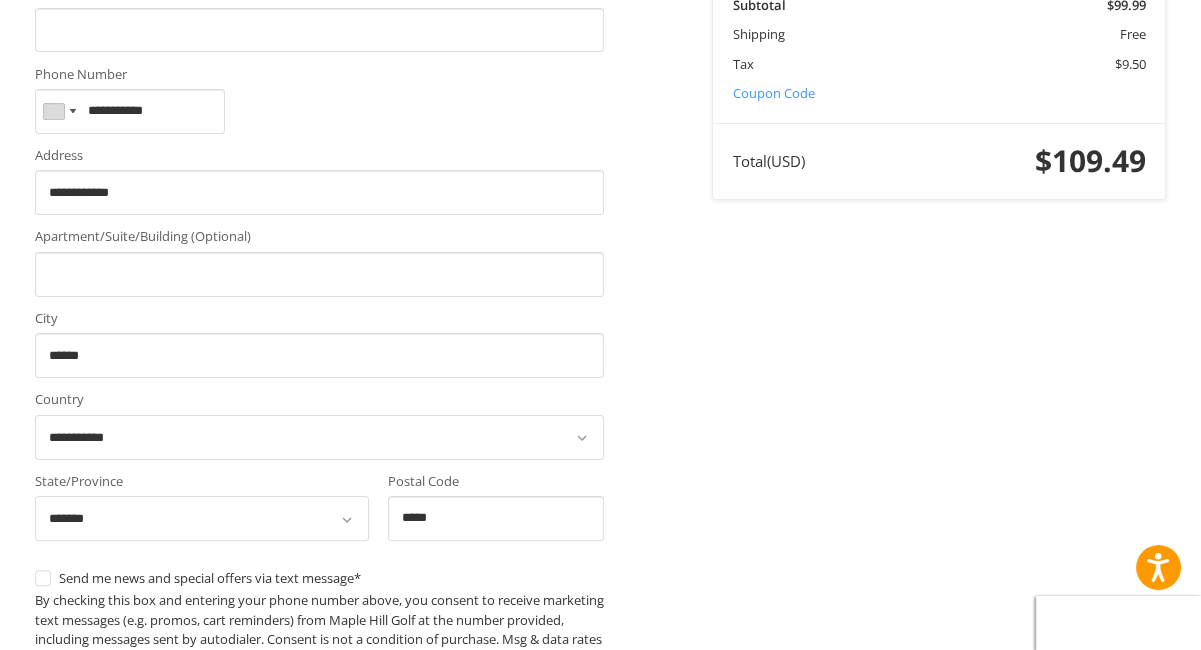 click on "Continue" at bounding box center (98, 1010) 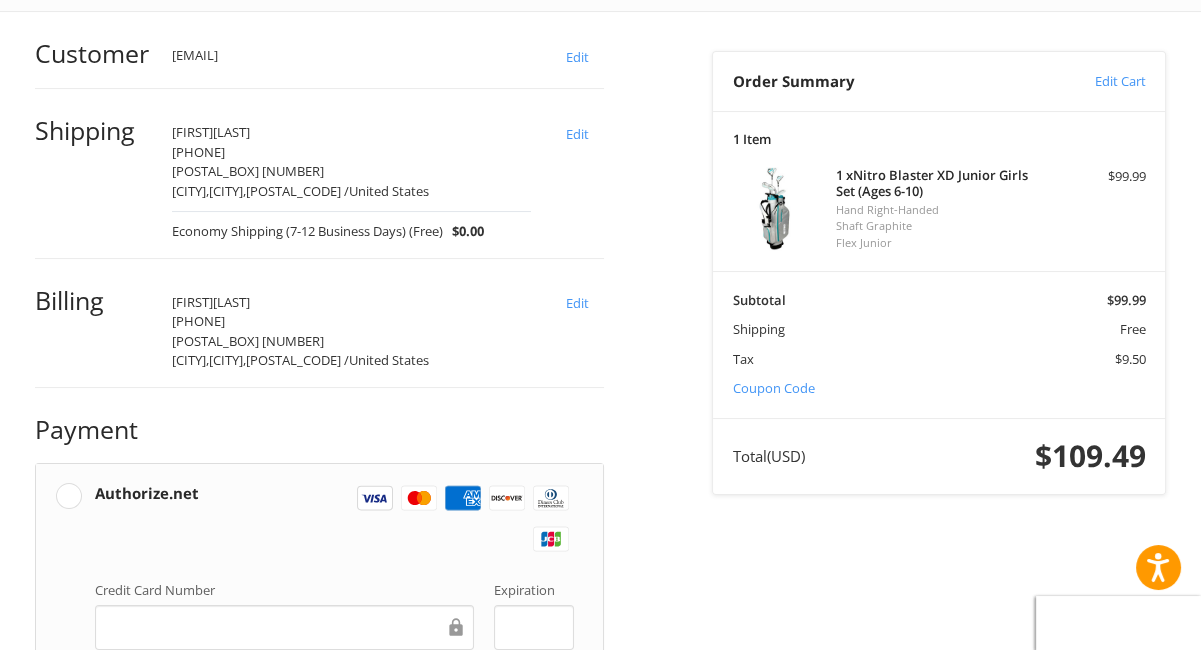 scroll, scrollTop: 538, scrollLeft: 0, axis: vertical 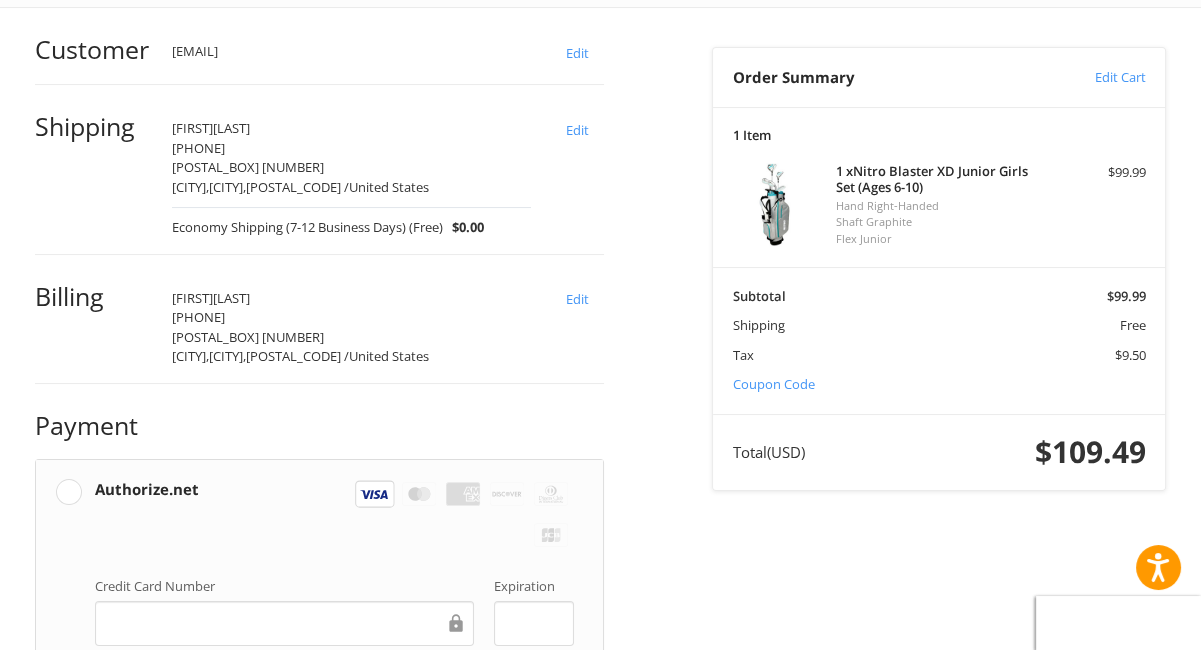 click on "Place Order" at bounding box center (319, 1027) 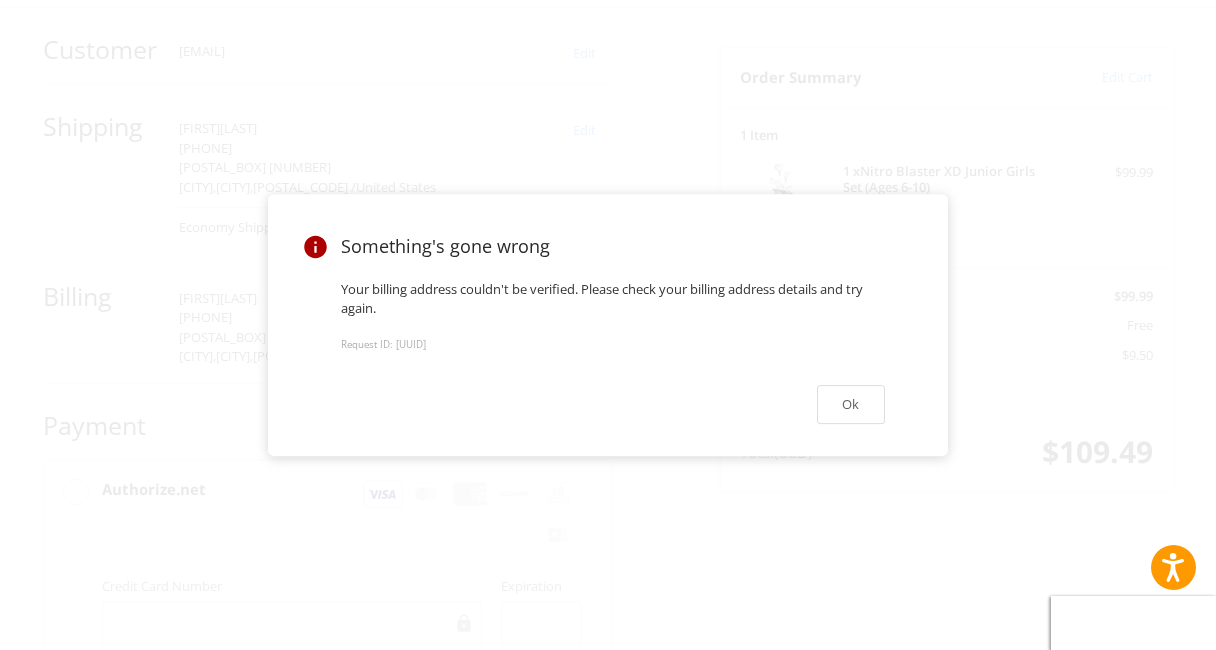 click on "Your billing address couldn't be verified. Please check your billing address details and try again." at bounding box center [613, 299] 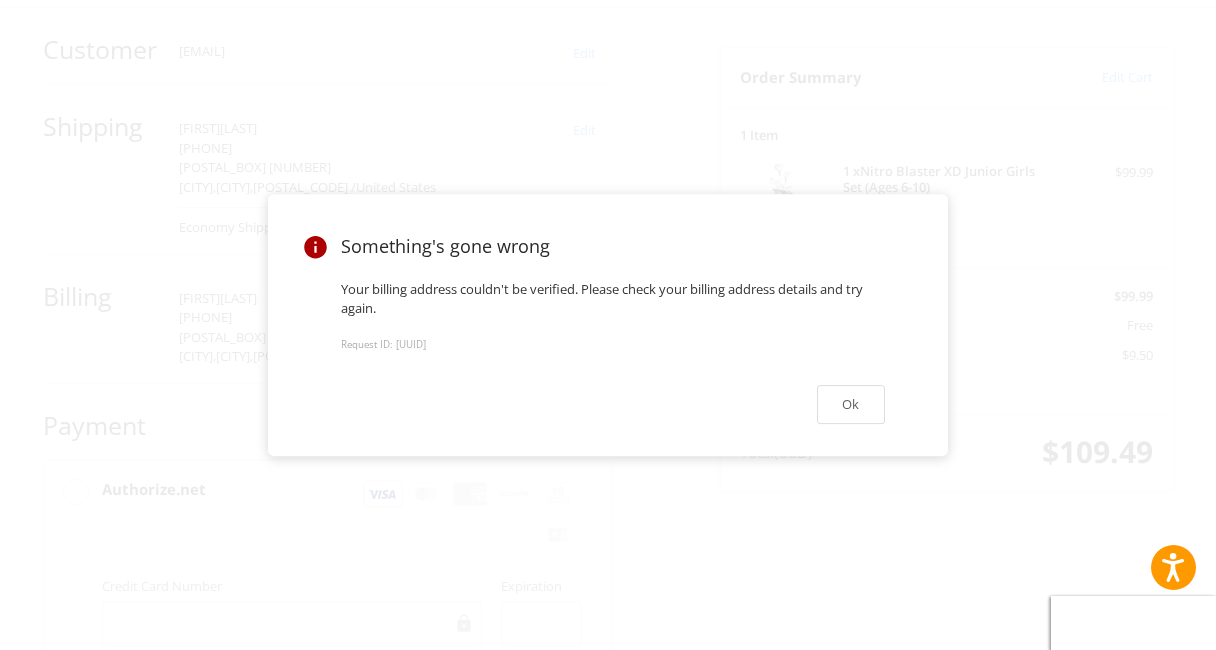 click on "Something's gone wrong Your billing address couldn't be verified. Please check your billing address details and try again. Request ID:   [UUID] Ok" at bounding box center (608, 325) 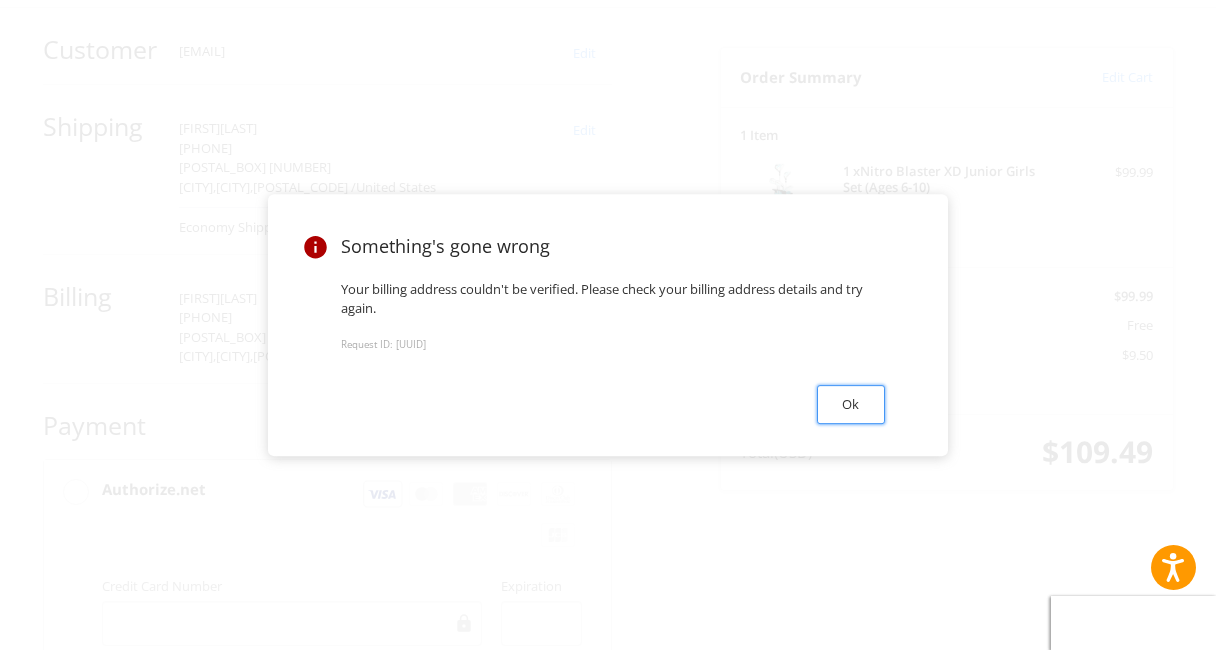 click on "Ok" at bounding box center (851, 404) 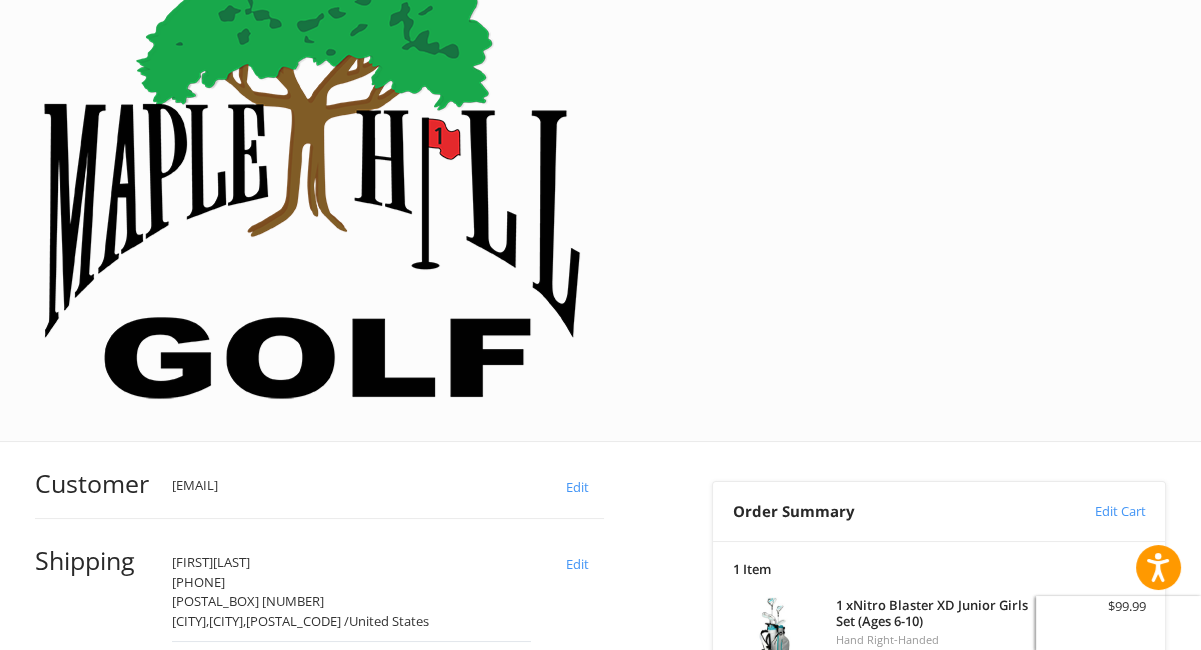 scroll, scrollTop: 102, scrollLeft: 0, axis: vertical 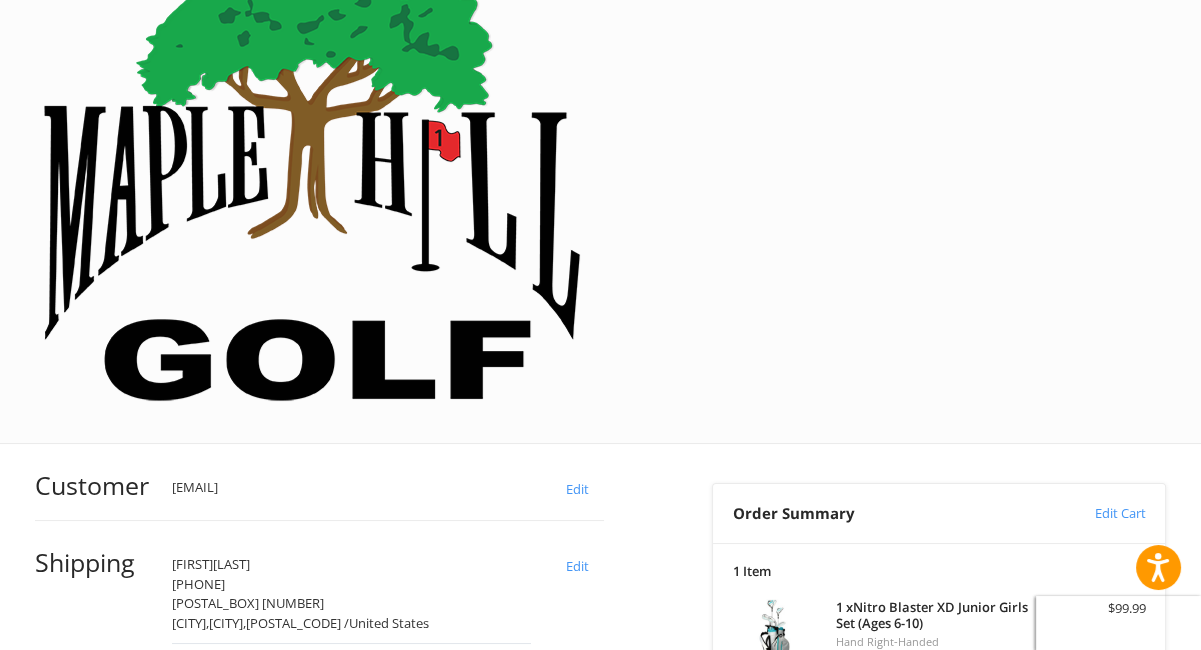 click on "Edit" at bounding box center (577, 735) 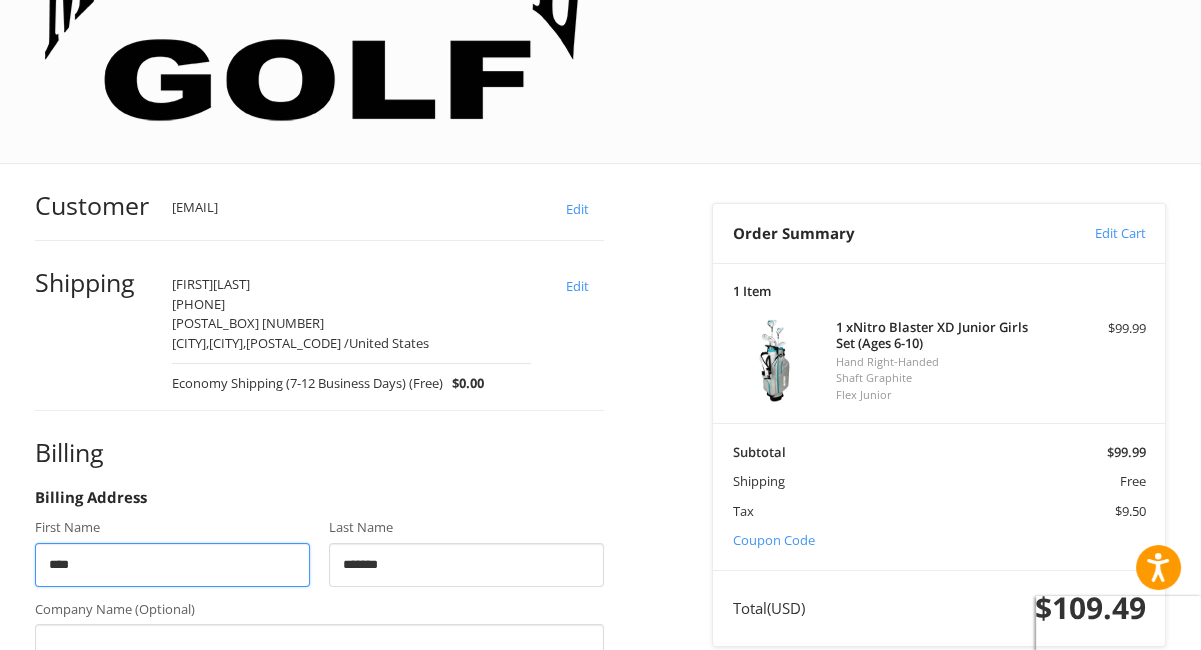 scroll, scrollTop: 405, scrollLeft: 0, axis: vertical 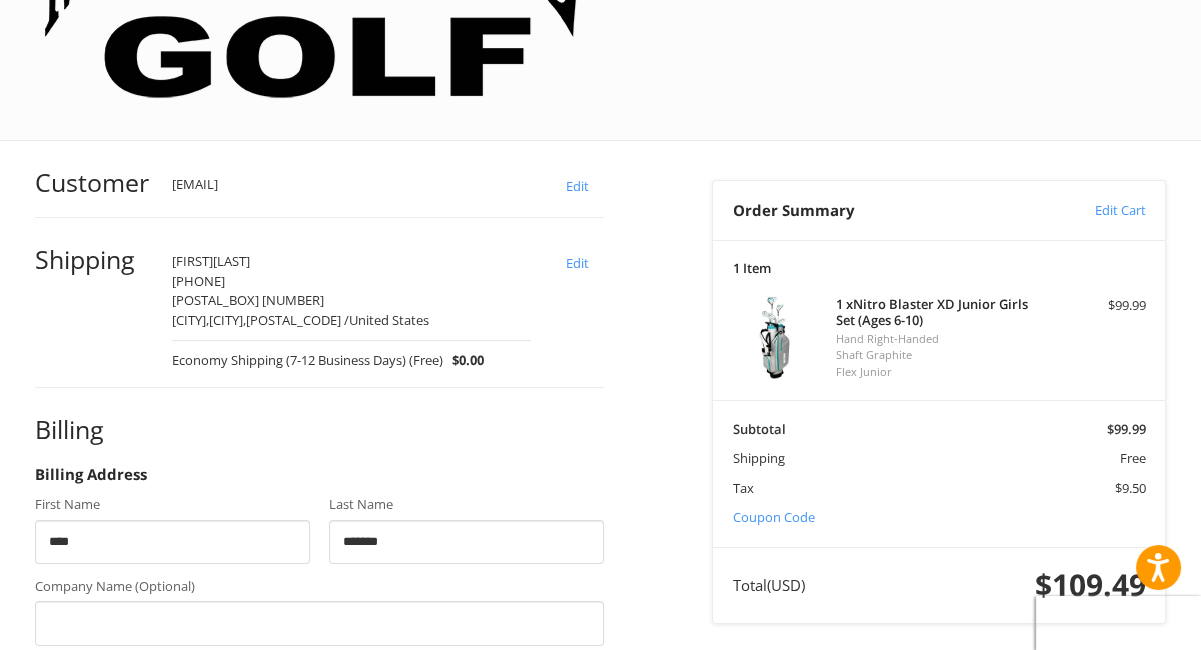 click on "**********" at bounding box center (319, 786) 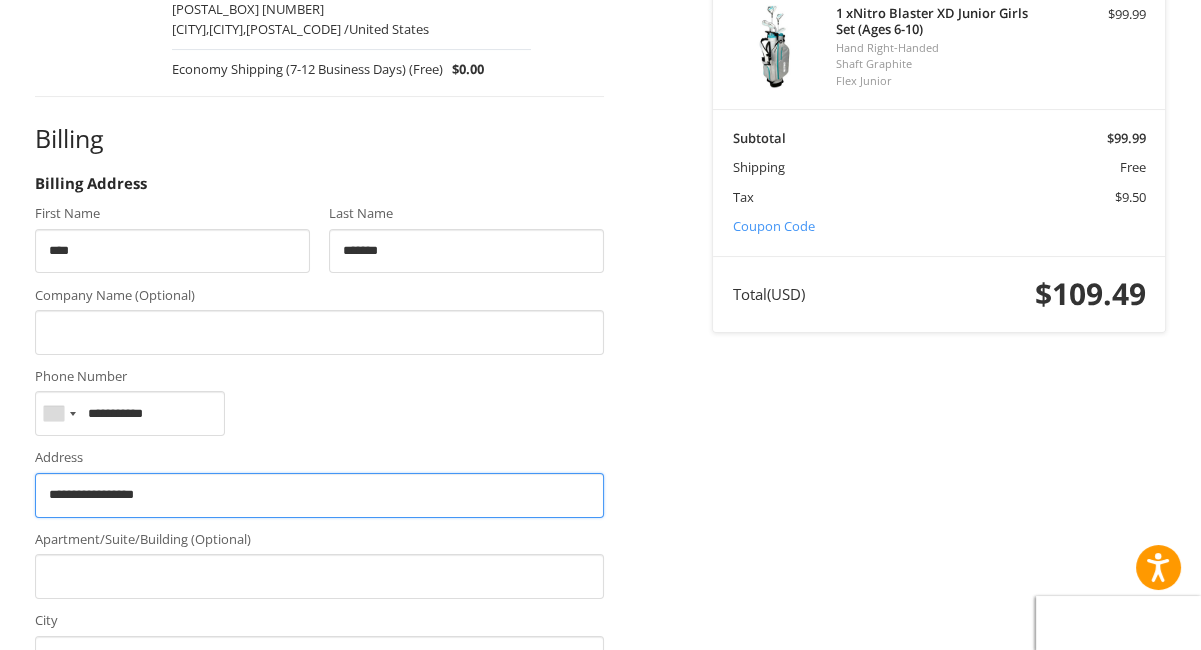 scroll, scrollTop: 696, scrollLeft: 0, axis: vertical 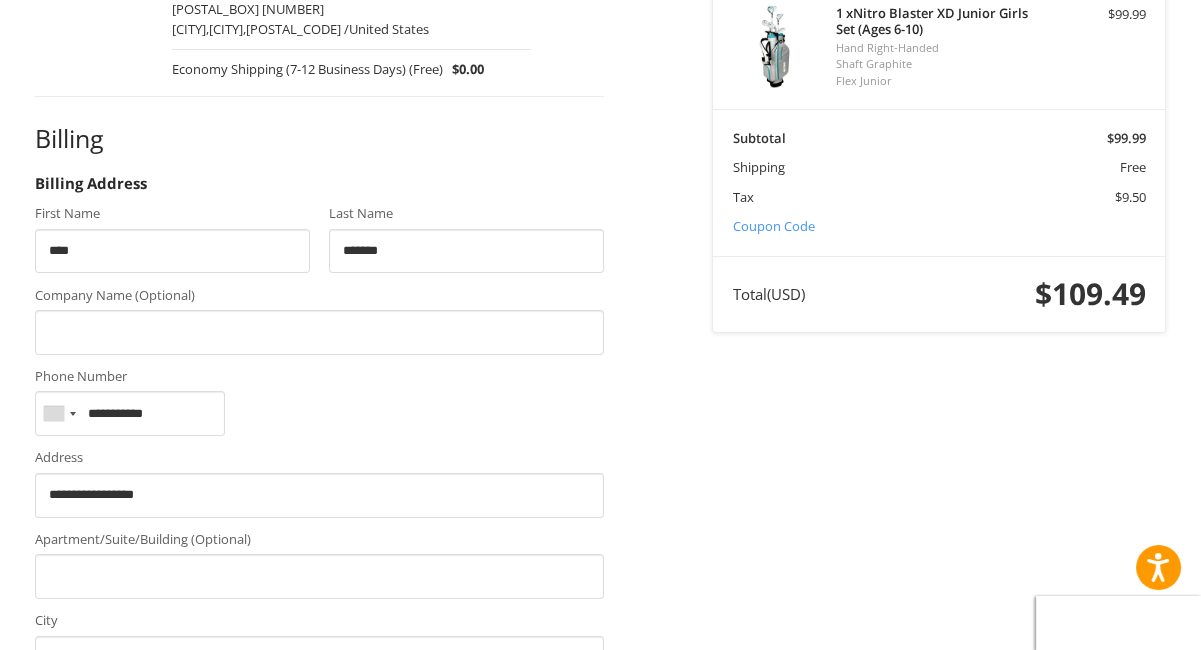 click on "Continue" at bounding box center (98, 903) 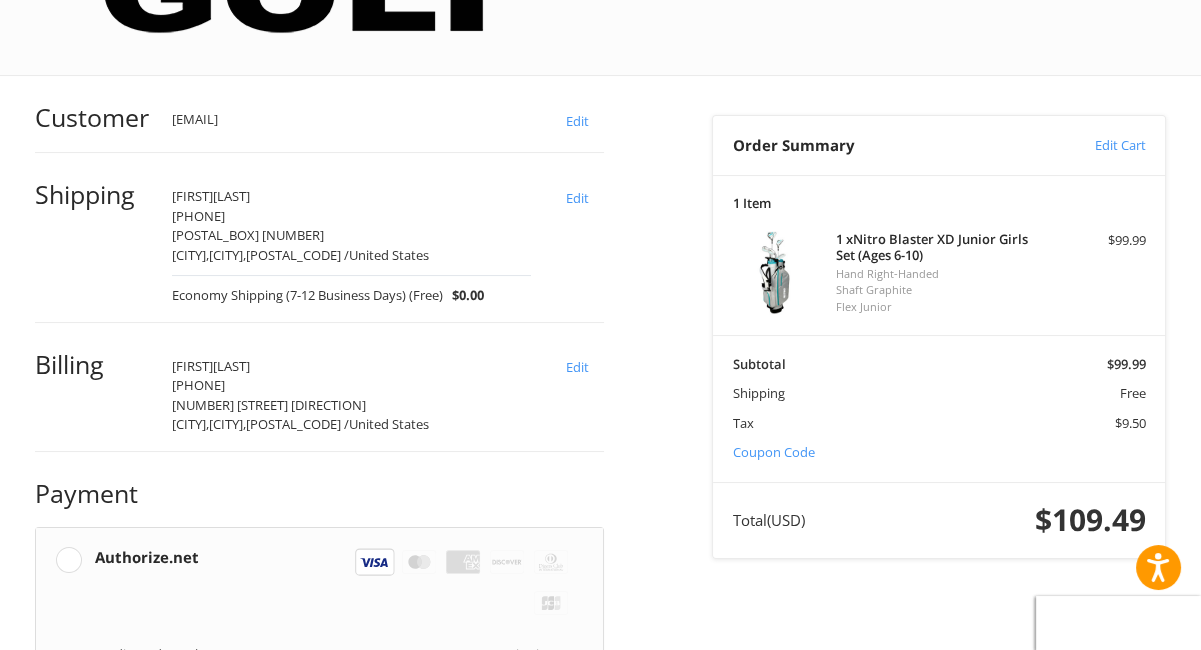 scroll, scrollTop: 562, scrollLeft: 0, axis: vertical 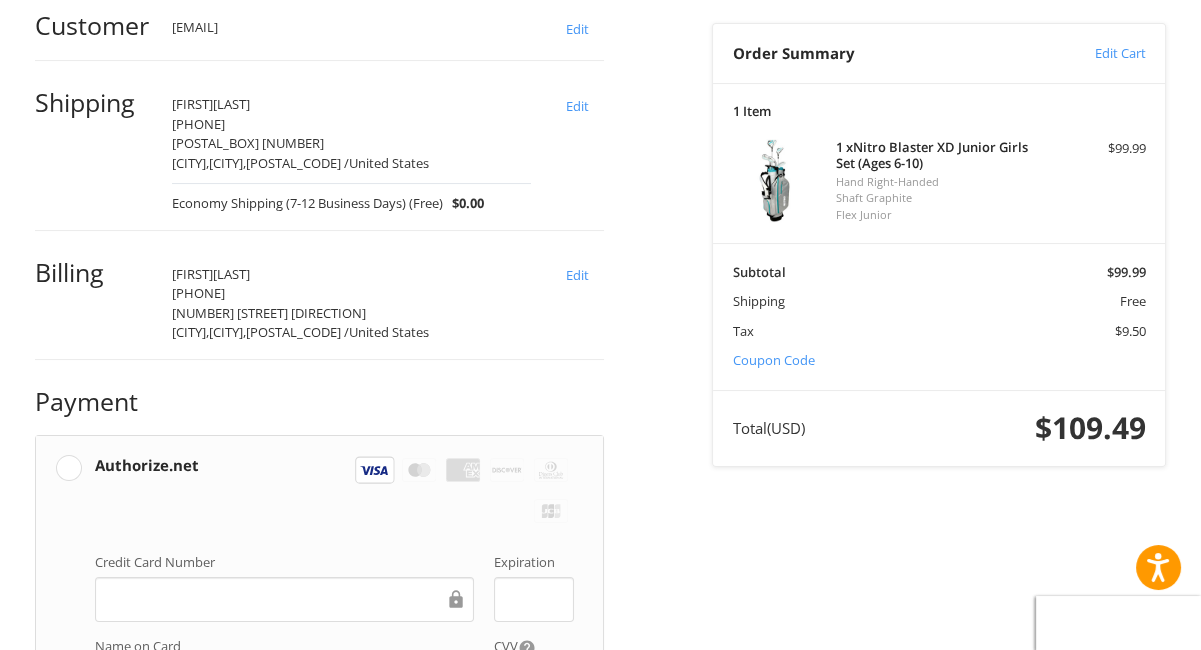 click on "Place Order" at bounding box center [319, 1003] 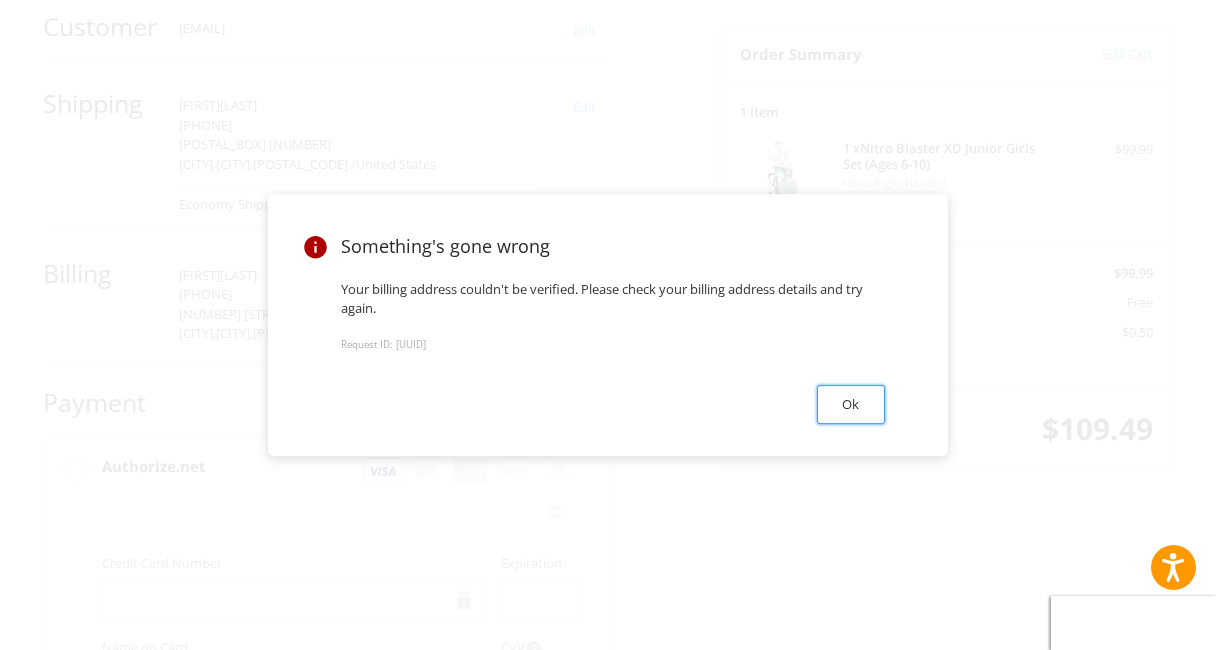 click on "Ok" at bounding box center (851, 404) 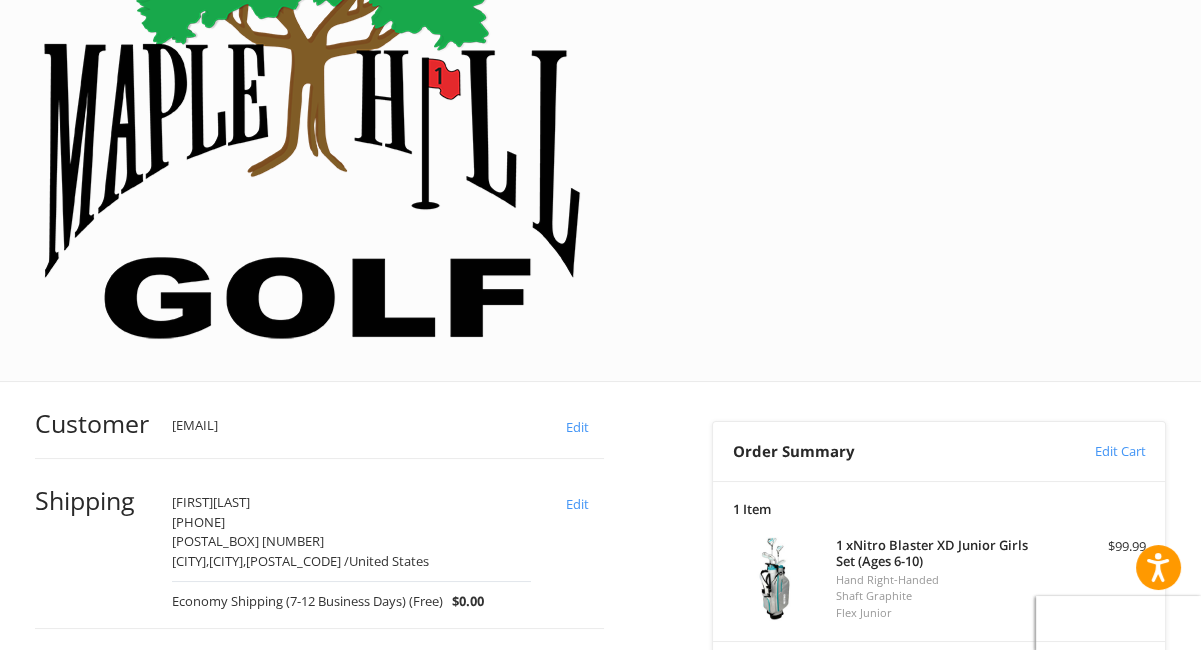 scroll, scrollTop: 150, scrollLeft: 0, axis: vertical 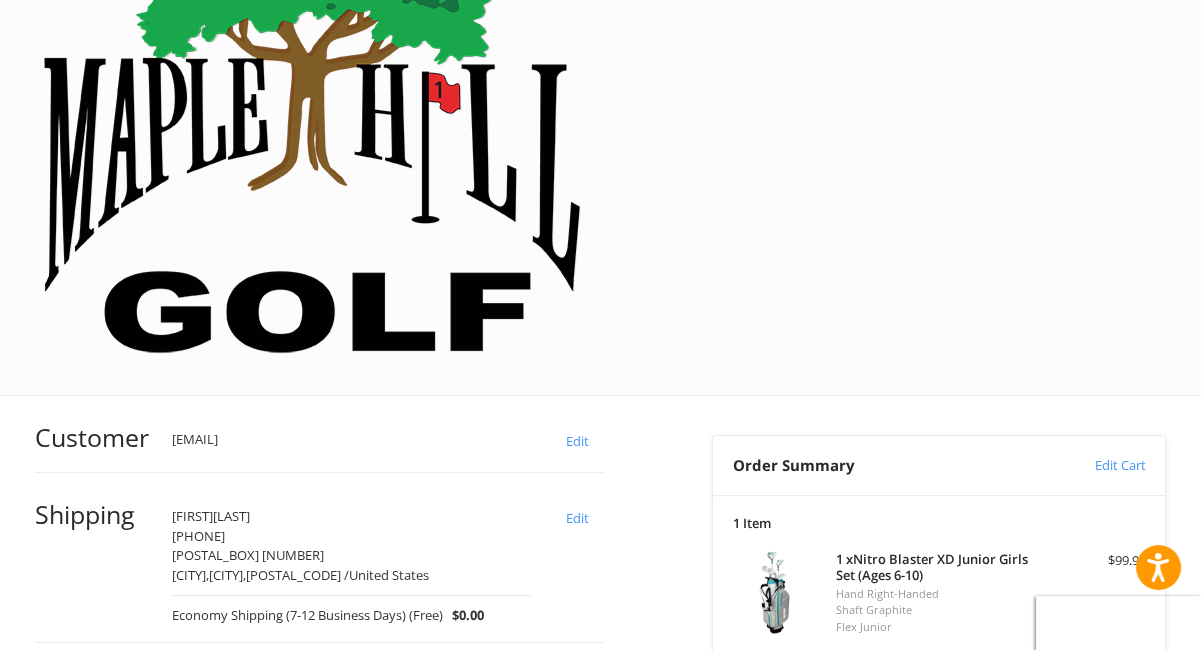 click on "Billing [FIRST] [LAST]  [PHONE] [NUMBER] [STREET] [DIRECTION]  [CITY],  [STATE],  [POSTAL_CODE] /  [COUNTRY]  Edit" at bounding box center [319, 710] 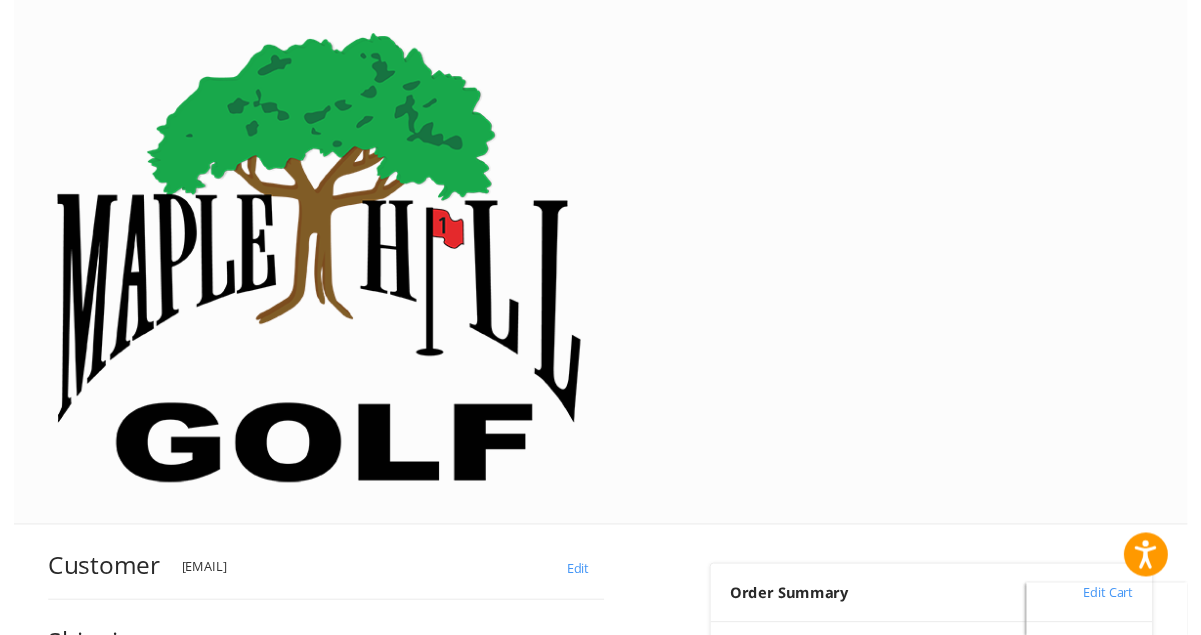 scroll, scrollTop: 3, scrollLeft: 0, axis: vertical 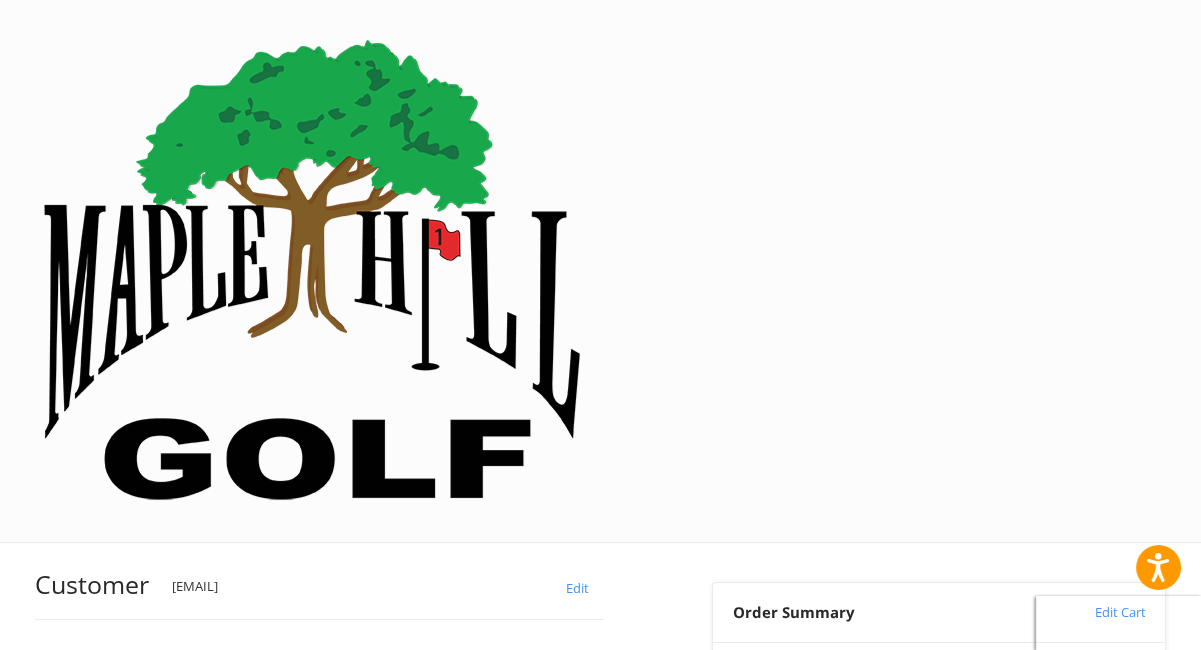 click on "Edit" at bounding box center [577, 664] 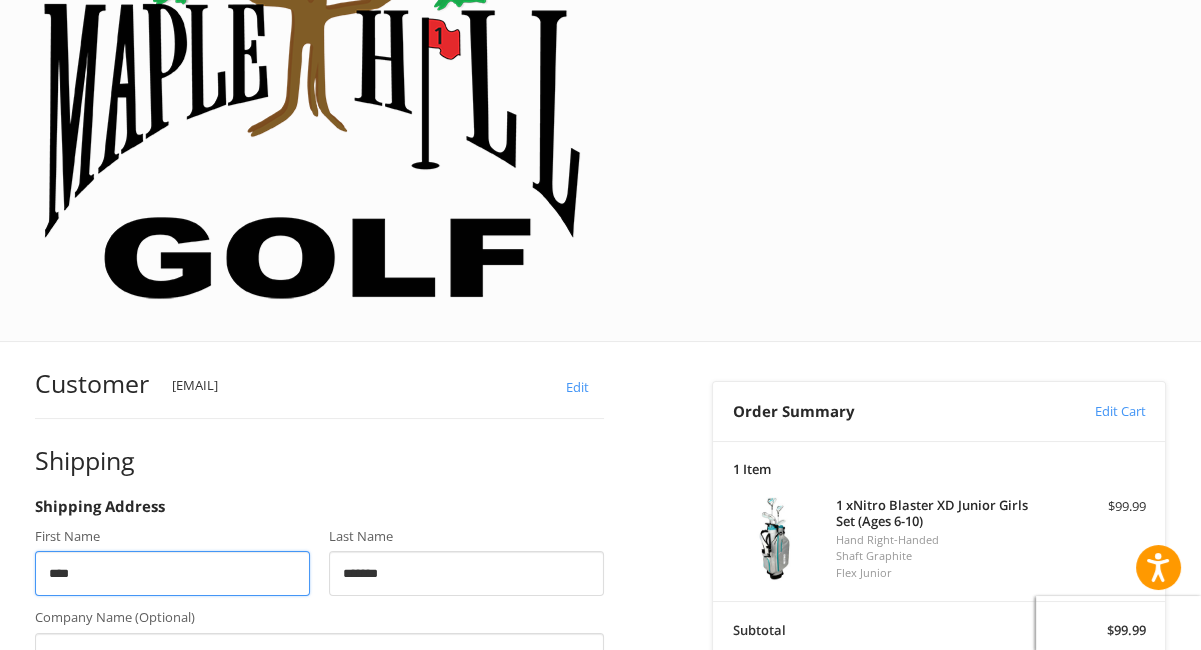 scroll, scrollTop: 236, scrollLeft: 0, axis: vertical 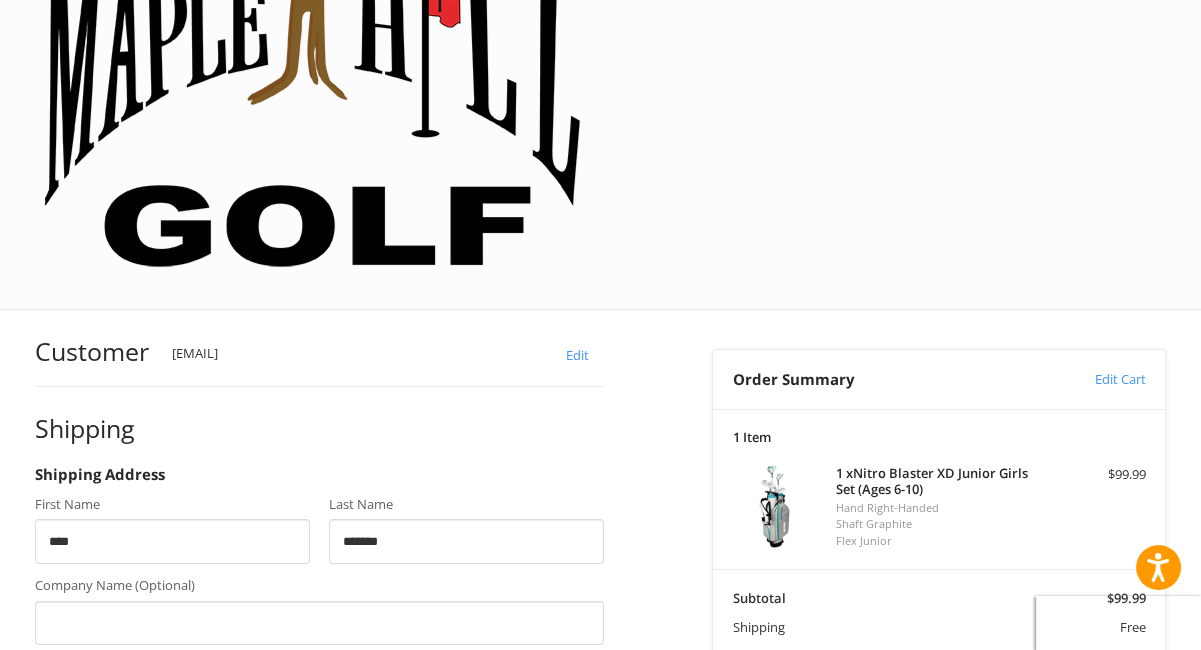 click on "**********" at bounding box center [319, 785] 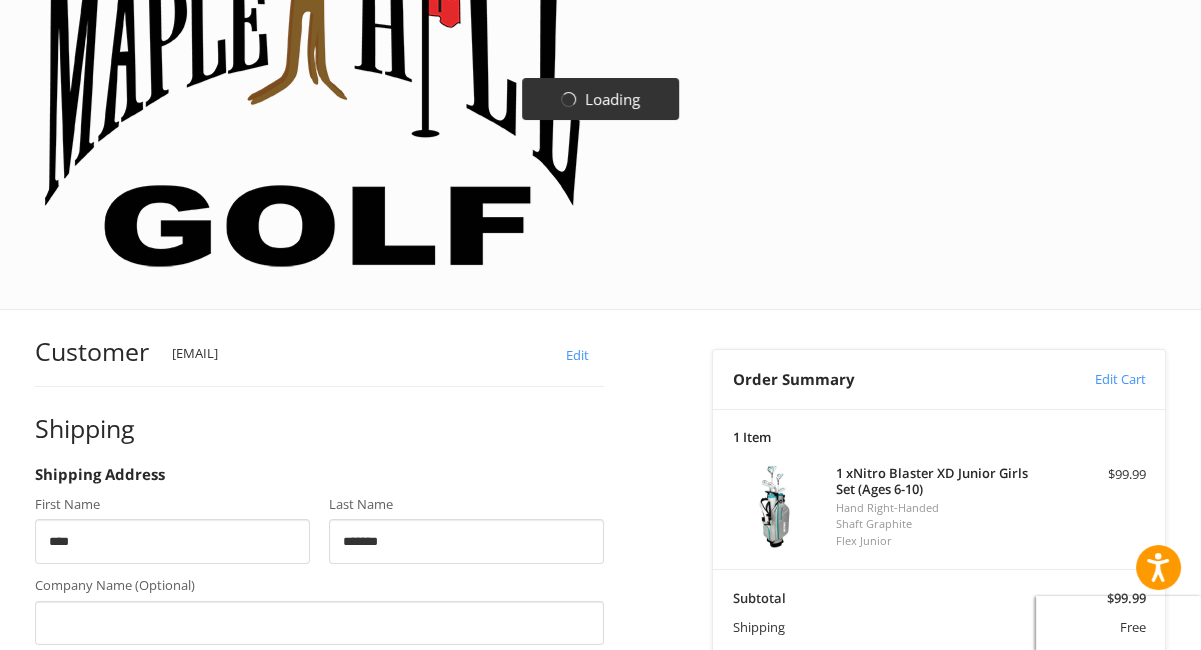 click on "Phone Number United States +1 Afghanistan (‫افغانستان‬‎) +93 Albania (Shqipëri) +355 Algeria (‫الجزائر‬‎) +213 American Samoa +1 Andorra +376 Angola +244 Anguilla +1 Antigua and Barbuda +1 Argentina +54 Armenia (Հայաստան) +374 Aruba +297 Ascension Island +247 Australia +61 Austria (Österreich) +43 Azerbaijan (Azərbaycan) +994 Bahamas +1 Bahrain (‫البحرين‬‎) +973 Bangladesh (বাংলাদেশ) +880 Barbados +1 Belarus (Беларусь) +375 Belgium (België) +32 Belize +501 Benin (Bénin) +229 Bermuda +1 Bhutan (འབྲུག) +975 Bolivia +591 Bosnia and Herzegovina (Босна и Херцеговина) +387 Botswana +267 Brazil (Brasil) +55 British Indian Ocean Territory +246 British Virgin Islands +1 Brunei +673 Bulgaria (България) +359 Burkina Faso +226 Burundi (Uburundi) +257 Cambodia (កម្ពុជា) +855 Cameroon (Cameroun) +237 Canada +1 Cape Verde (Kabu Verdi) +238 Caribbean Netherlands +599 Cayman Islands +1 +236 +235 Chile" at bounding box center (319, 694) 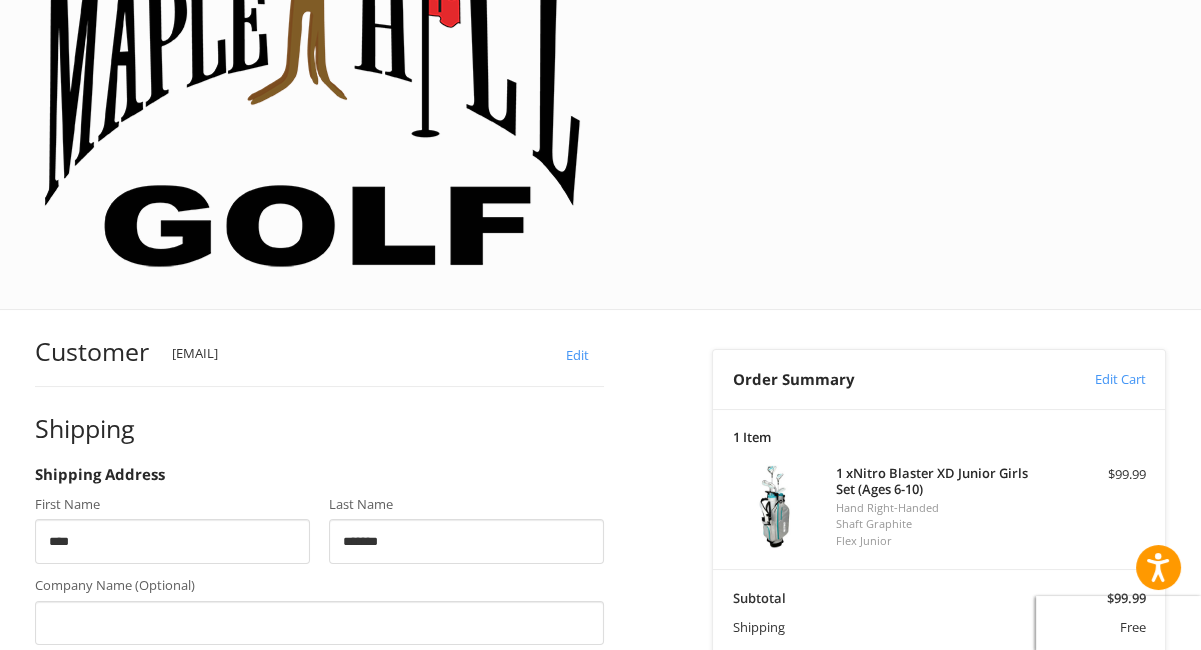 click on "Address" at bounding box center (319, 785) 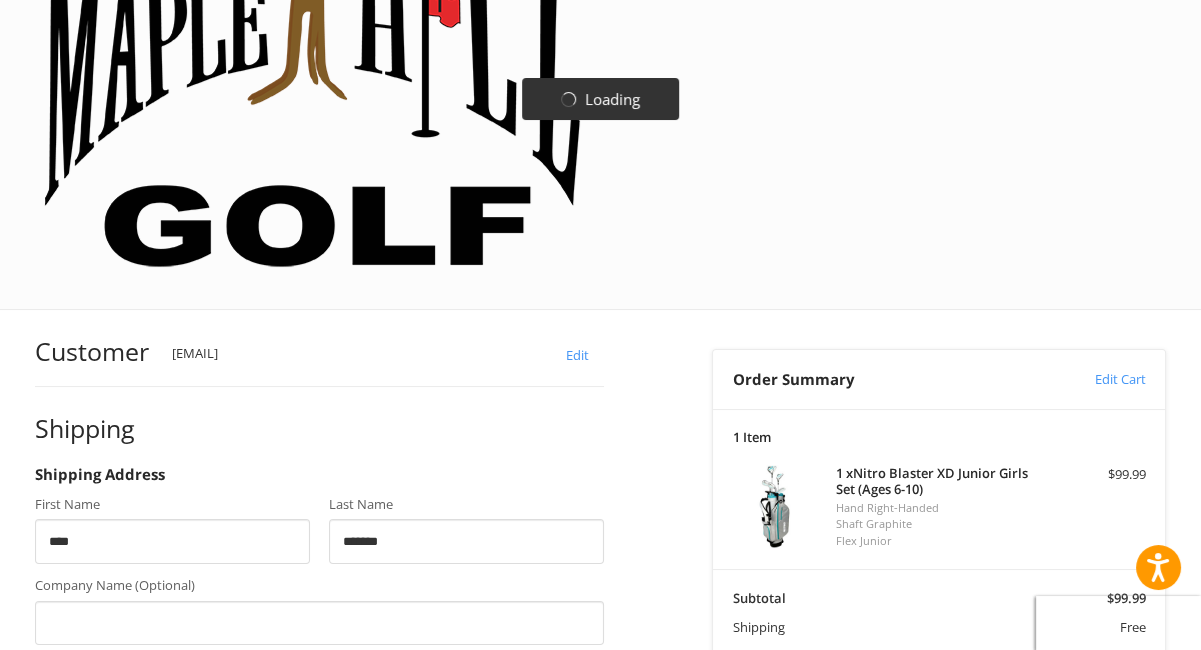 click on "**********" at bounding box center [319, 785] 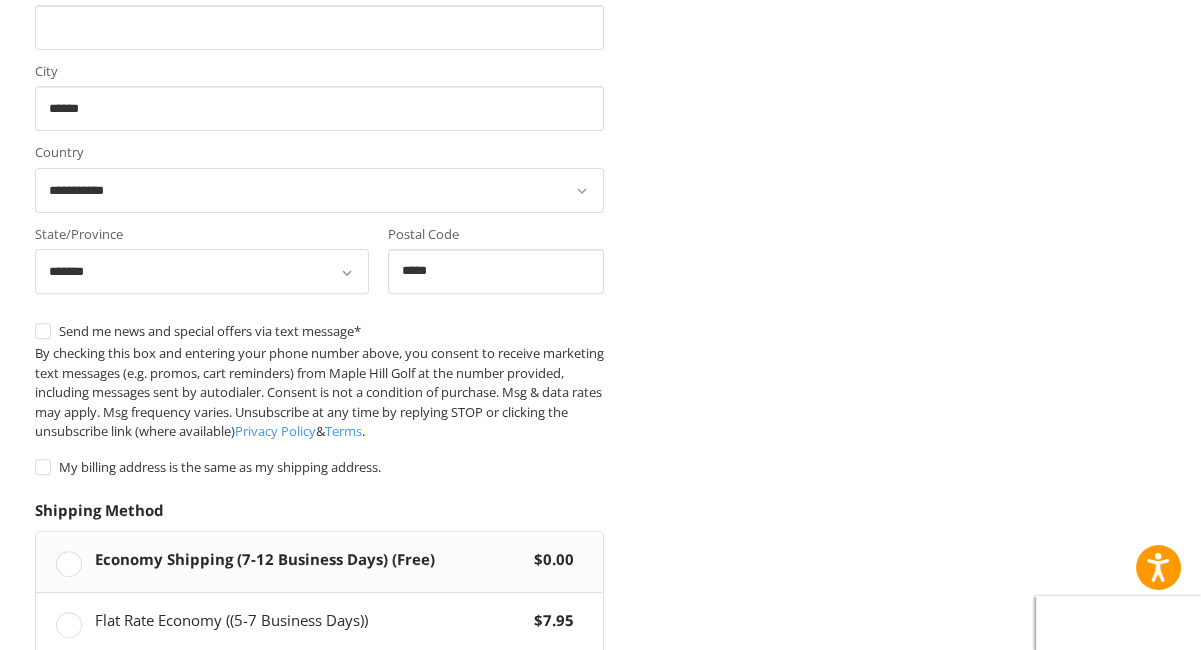 scroll, scrollTop: 1086, scrollLeft: 0, axis: vertical 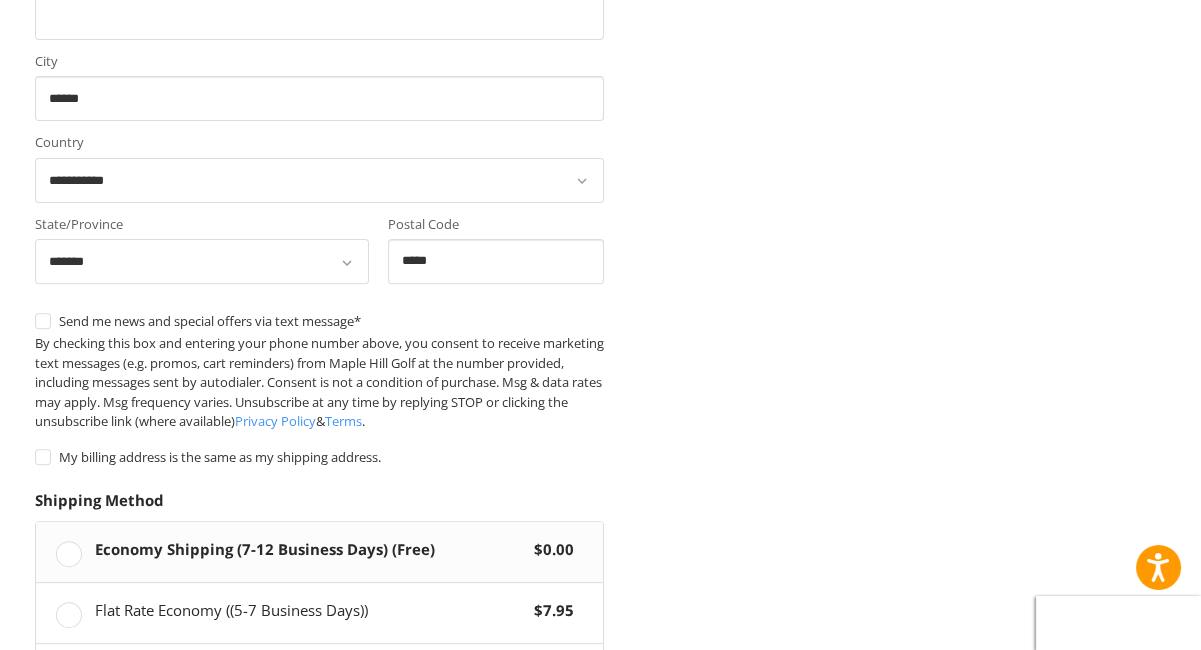 type on "**********" 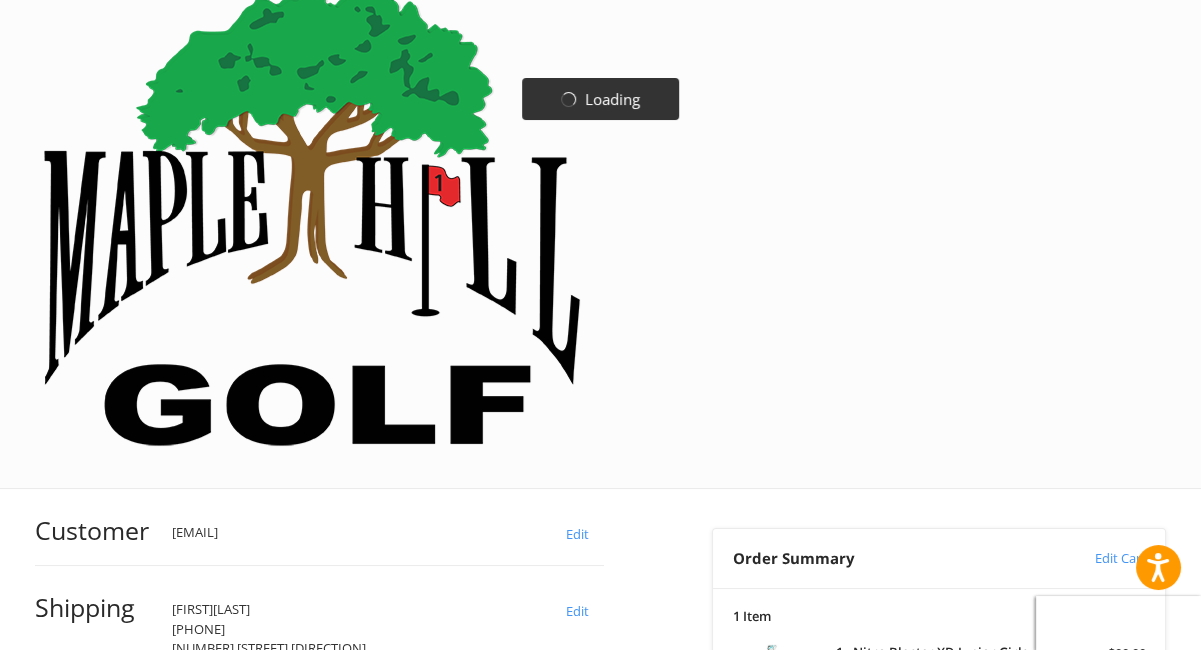 scroll, scrollTop: 161, scrollLeft: 0, axis: vertical 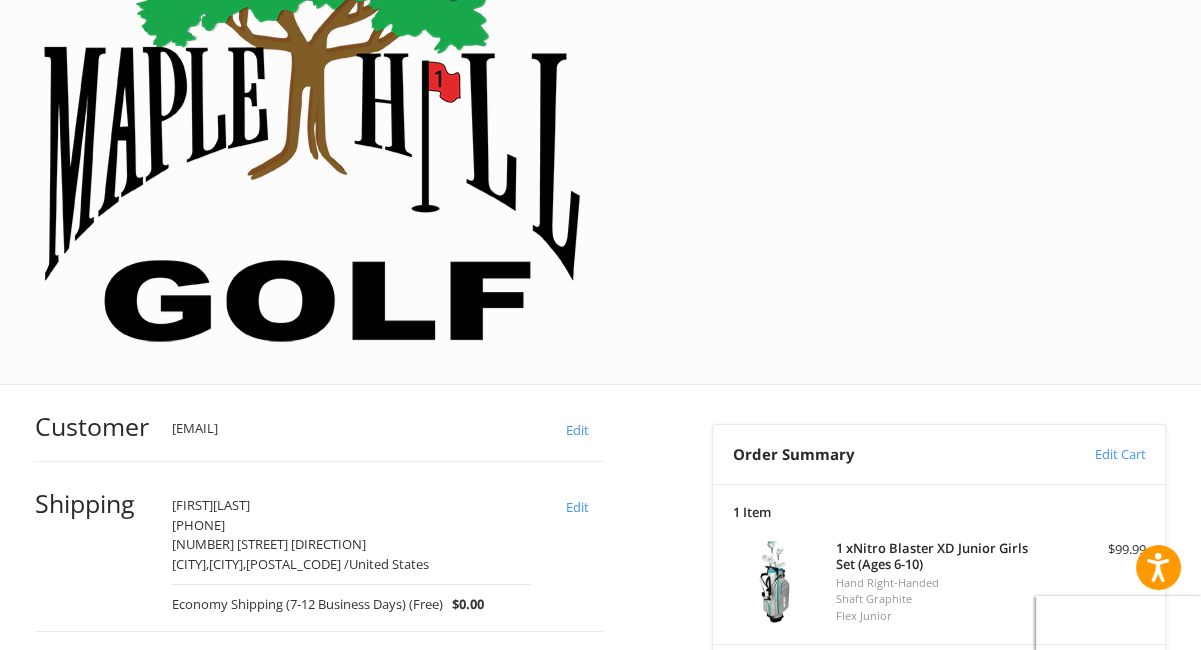 click on "Edit" at bounding box center [577, 676] 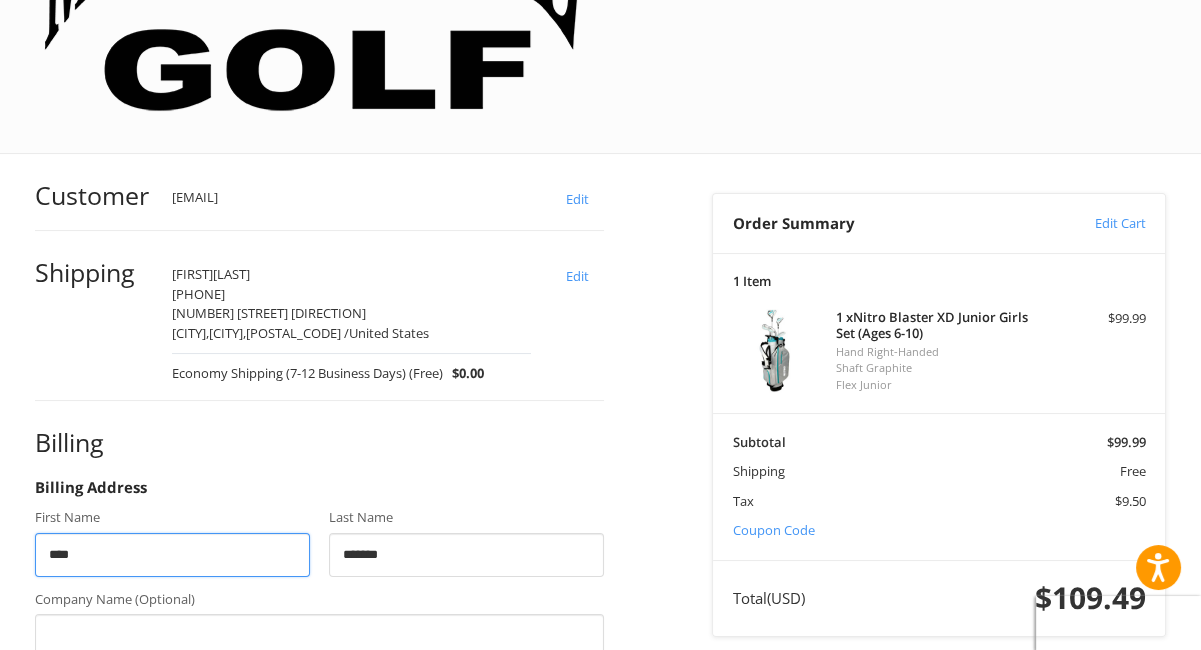 scroll, scrollTop: 411, scrollLeft: 0, axis: vertical 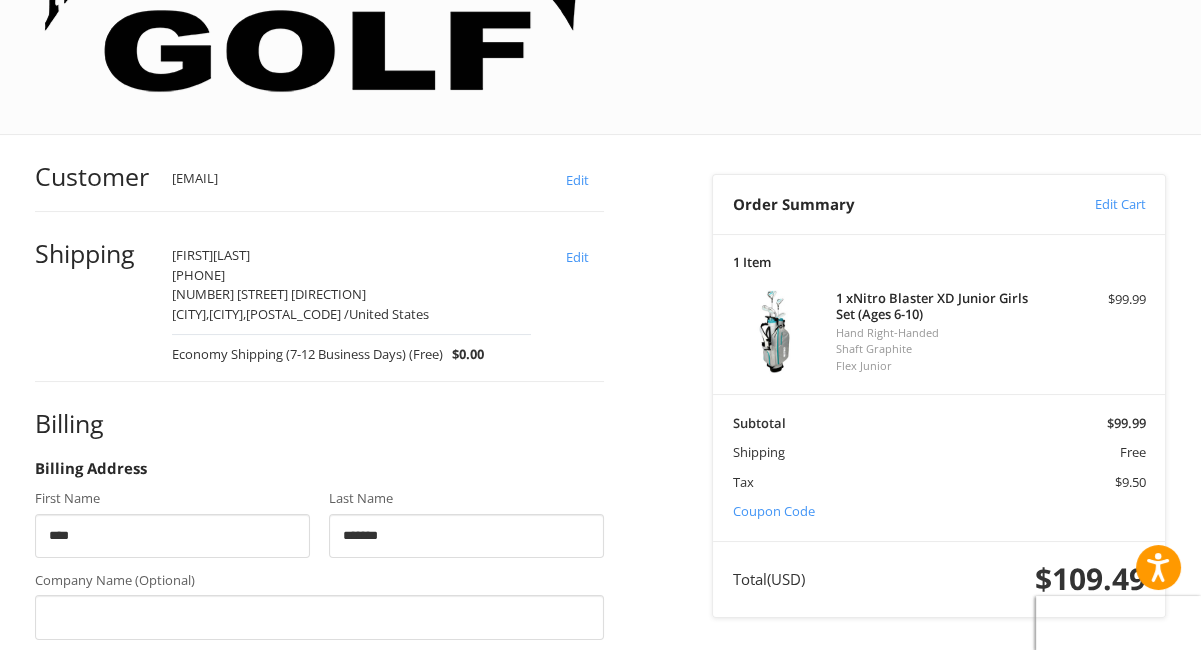 click on "**********" at bounding box center [319, 780] 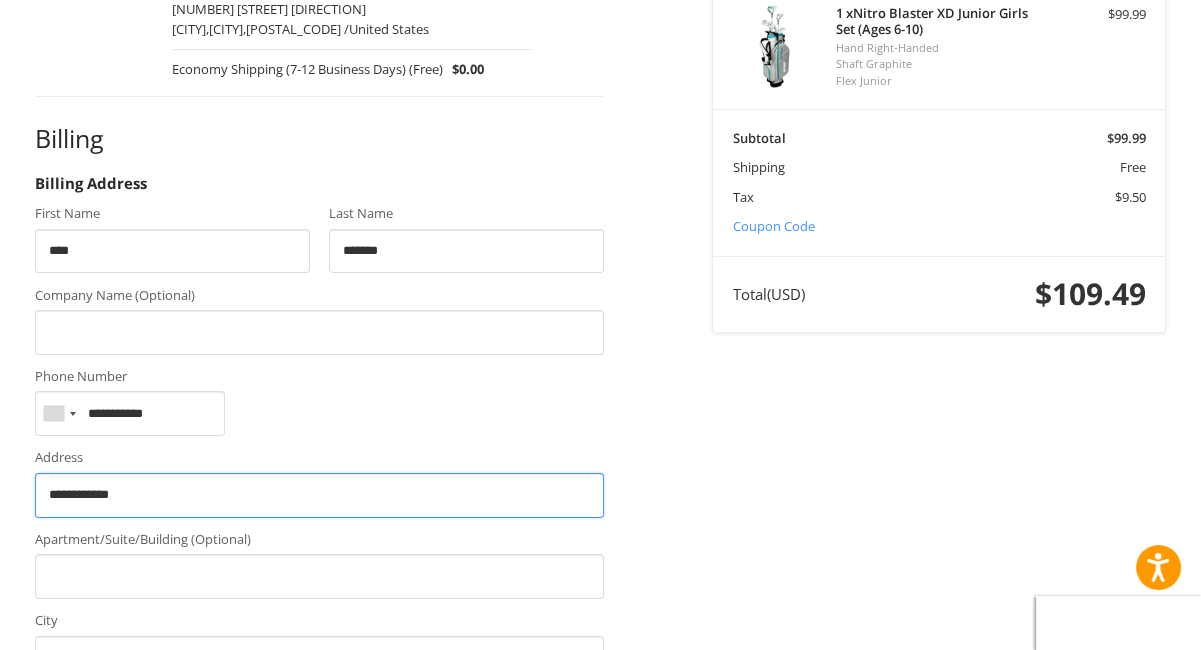 scroll, scrollTop: 696, scrollLeft: 0, axis: vertical 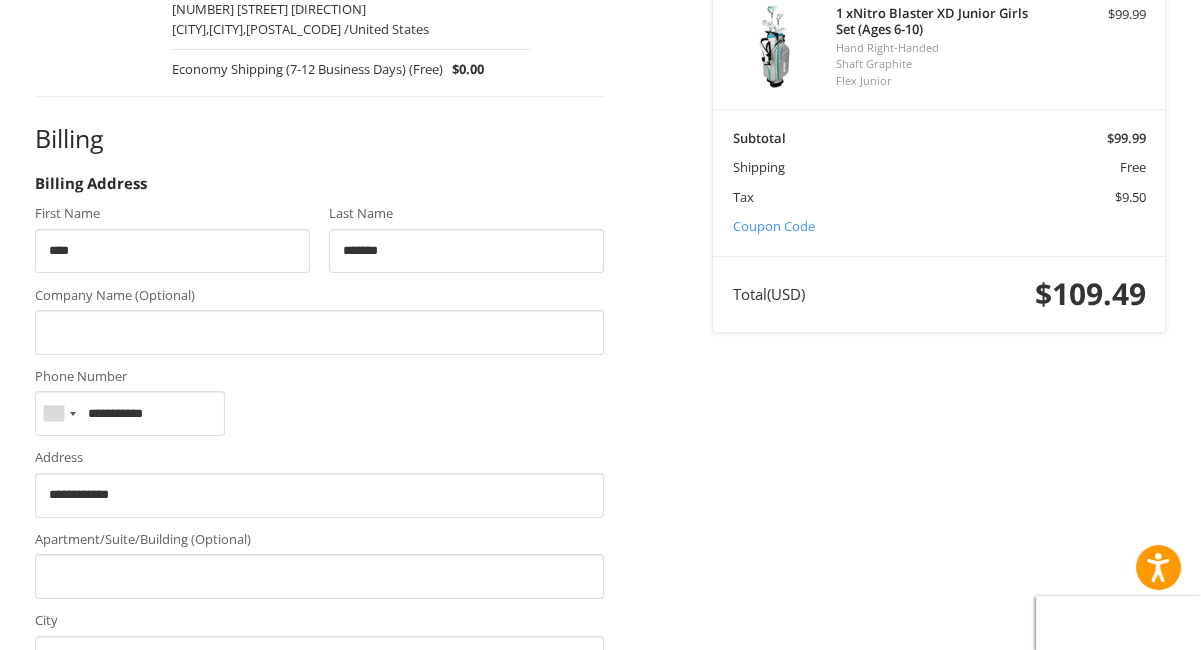 click on "Continue" at bounding box center (98, 903) 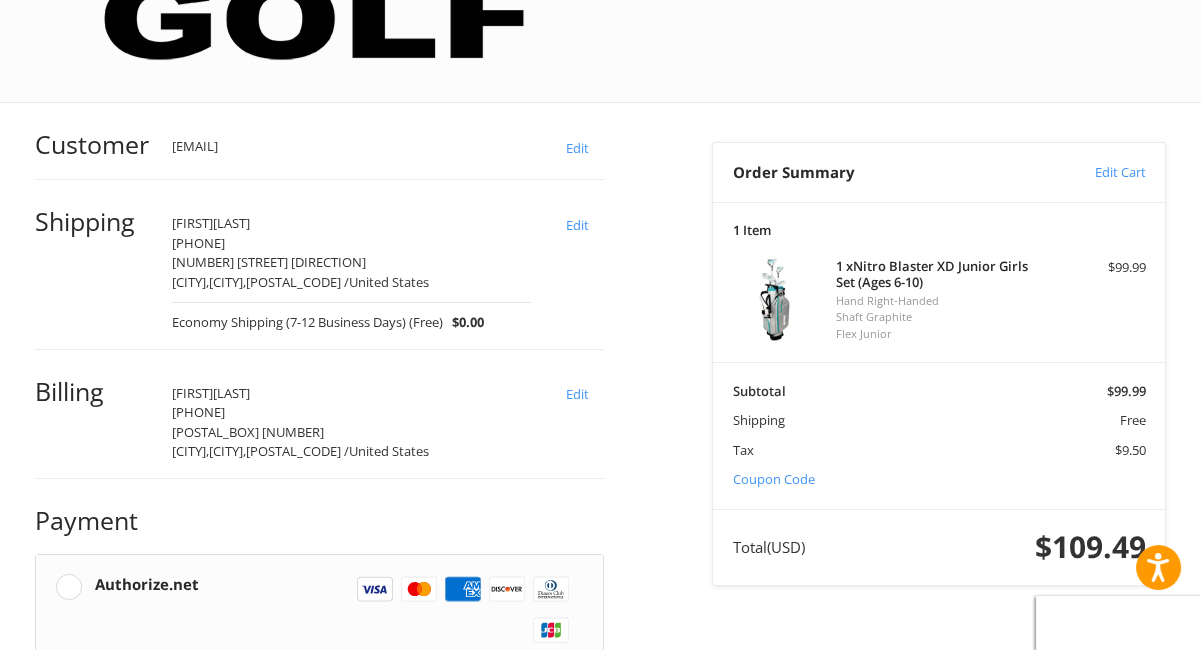 scroll, scrollTop: 442, scrollLeft: 0, axis: vertical 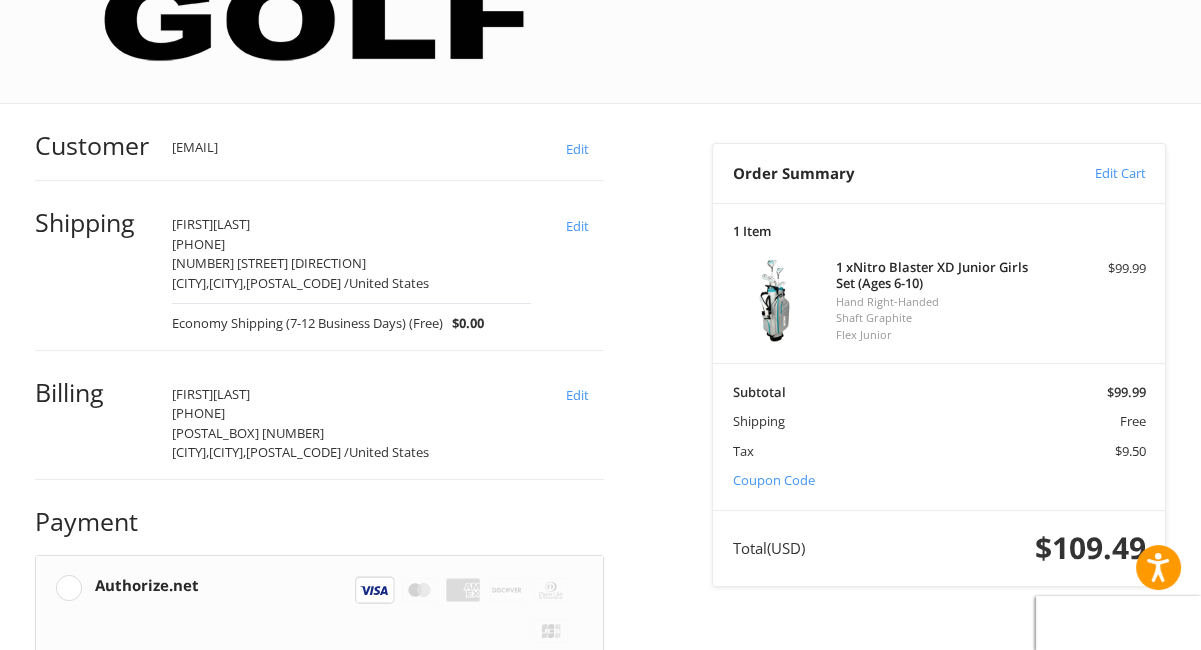 click at bounding box center [285, 804] 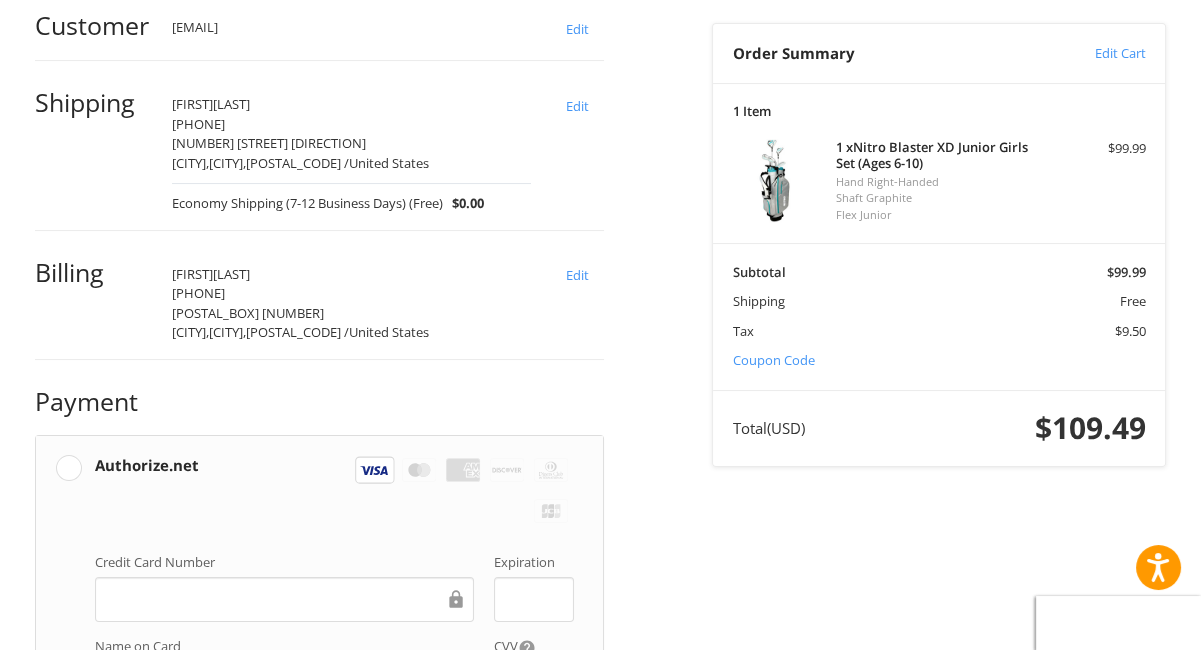 scroll, scrollTop: 561, scrollLeft: 0, axis: vertical 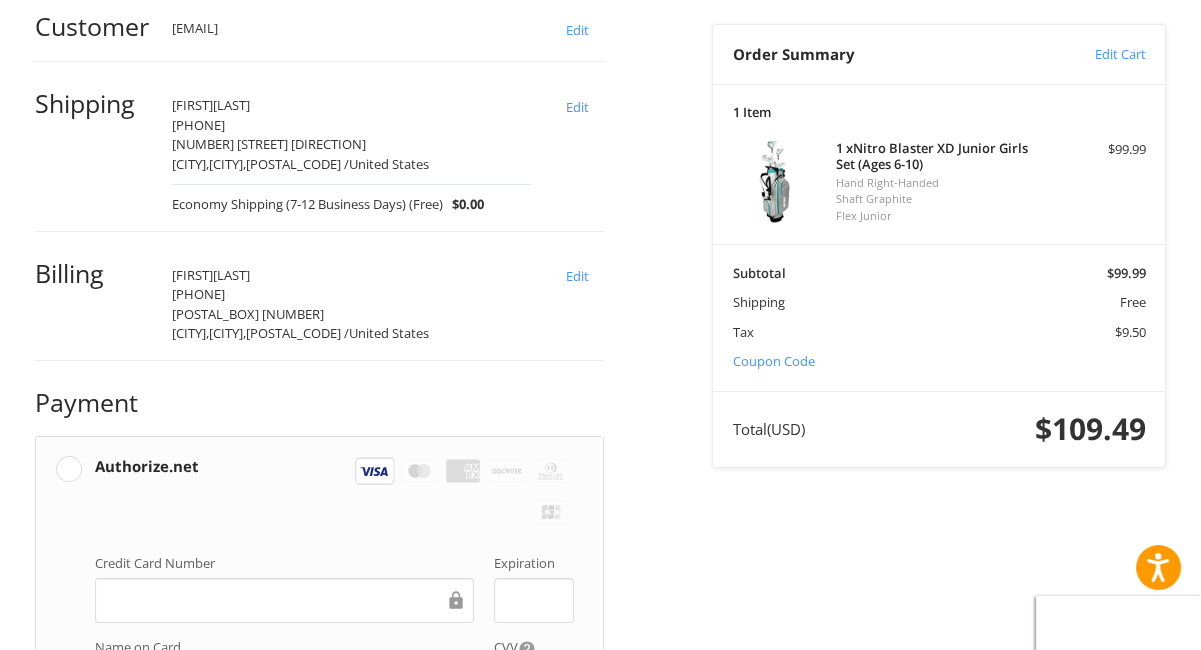click on "Place Order" at bounding box center (319, 1004) 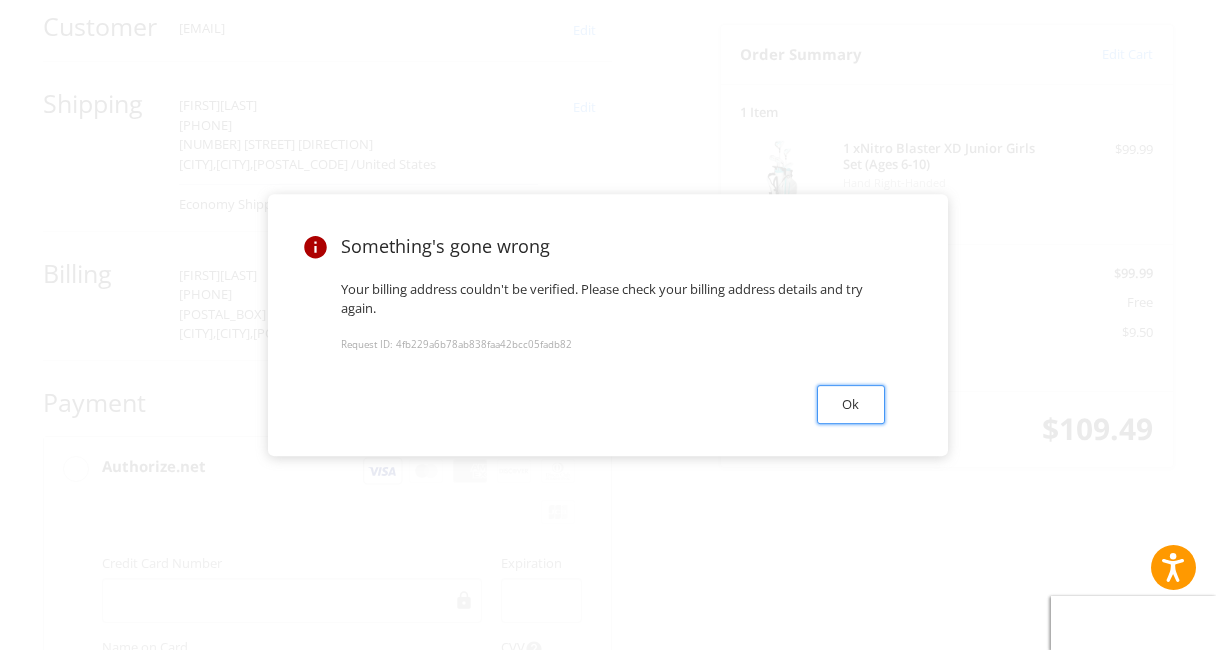 click on "Ok" at bounding box center [851, 404] 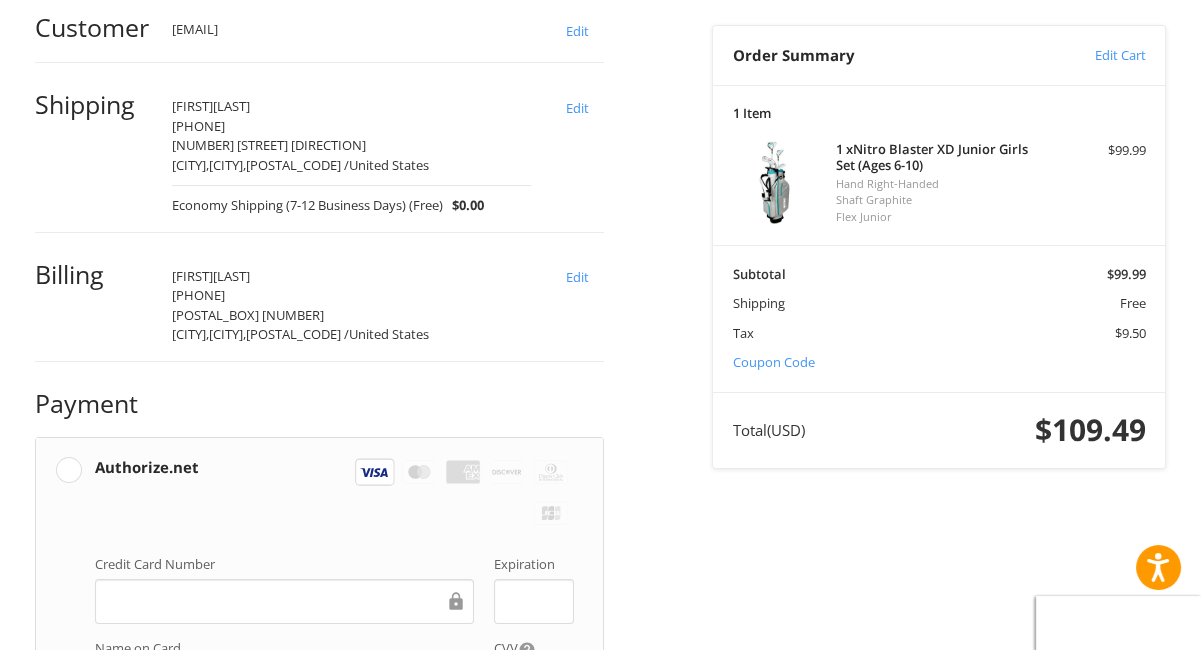 scroll, scrollTop: 562, scrollLeft: 0, axis: vertical 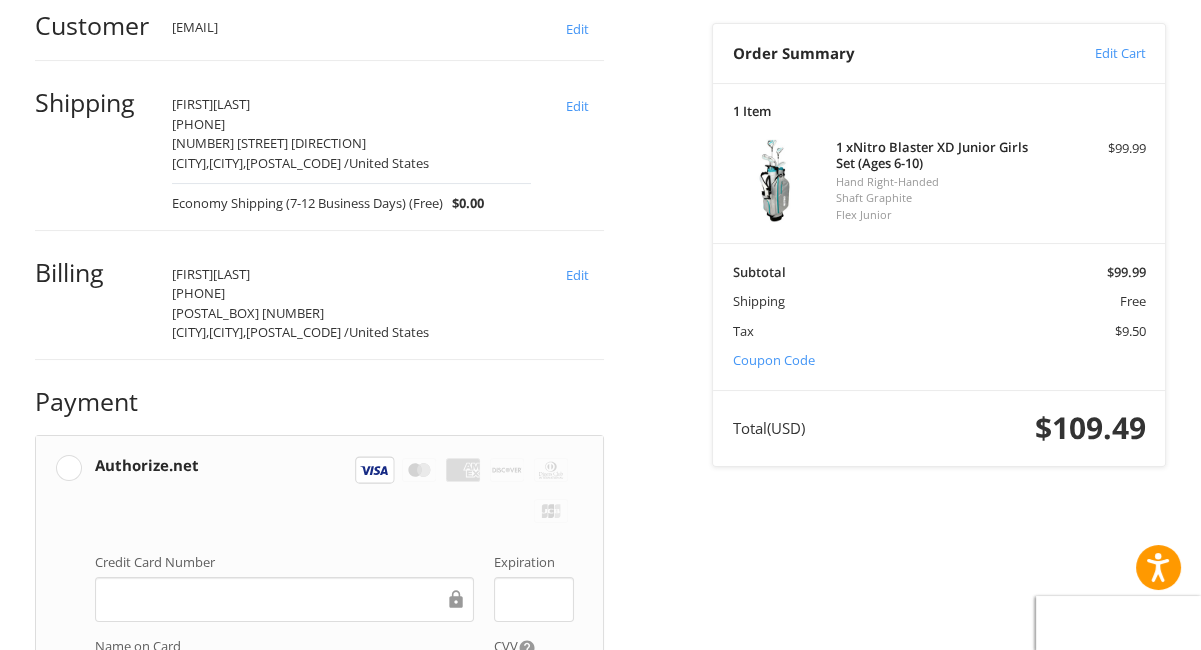 click at bounding box center [319, 762] 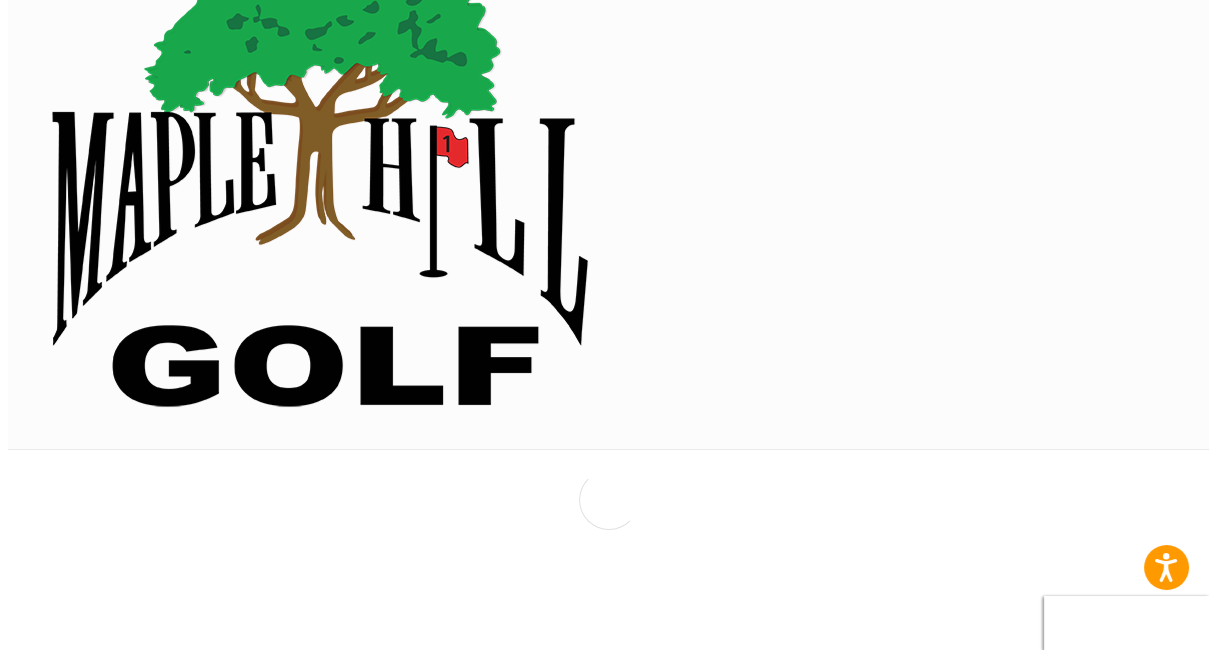 scroll, scrollTop: 0, scrollLeft: 0, axis: both 